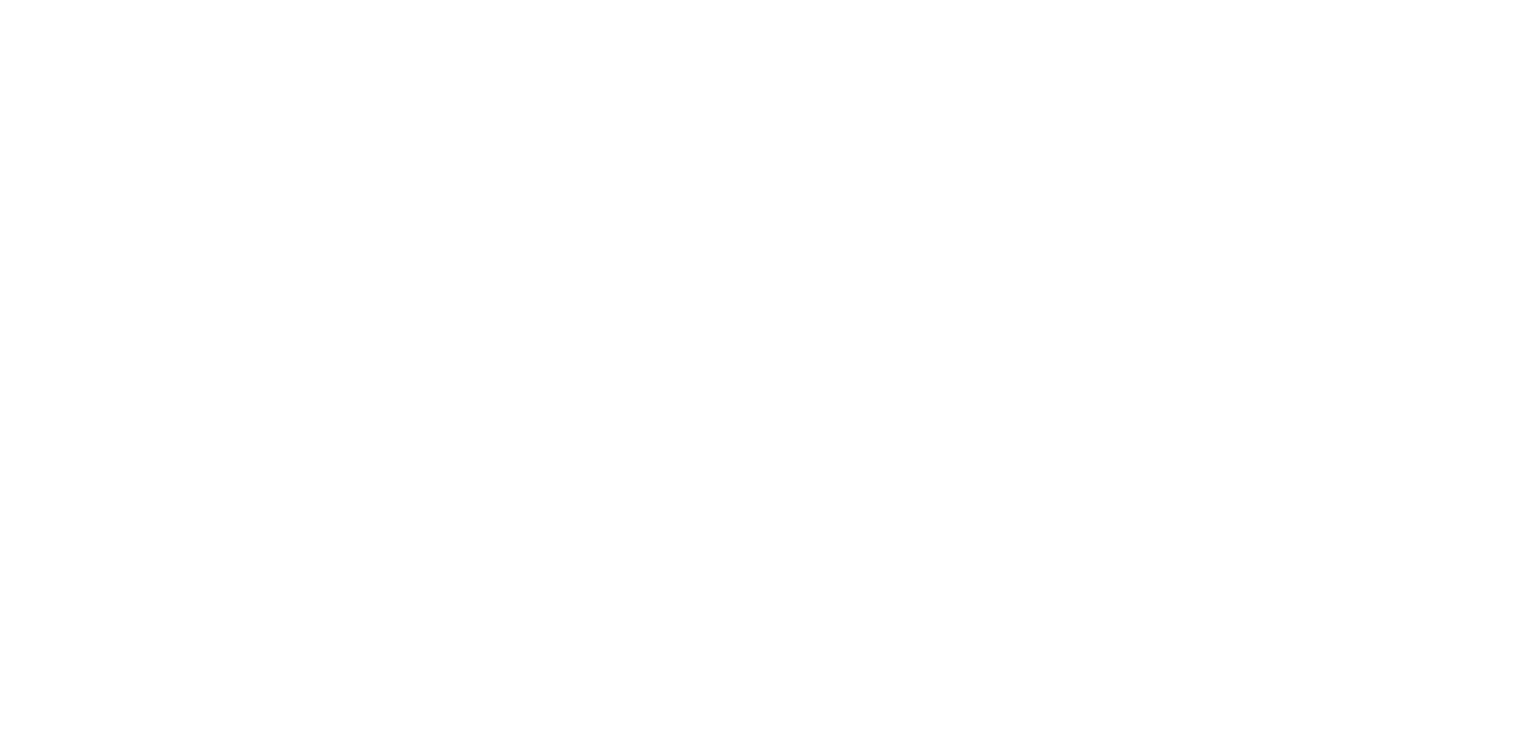 scroll, scrollTop: 0, scrollLeft: 0, axis: both 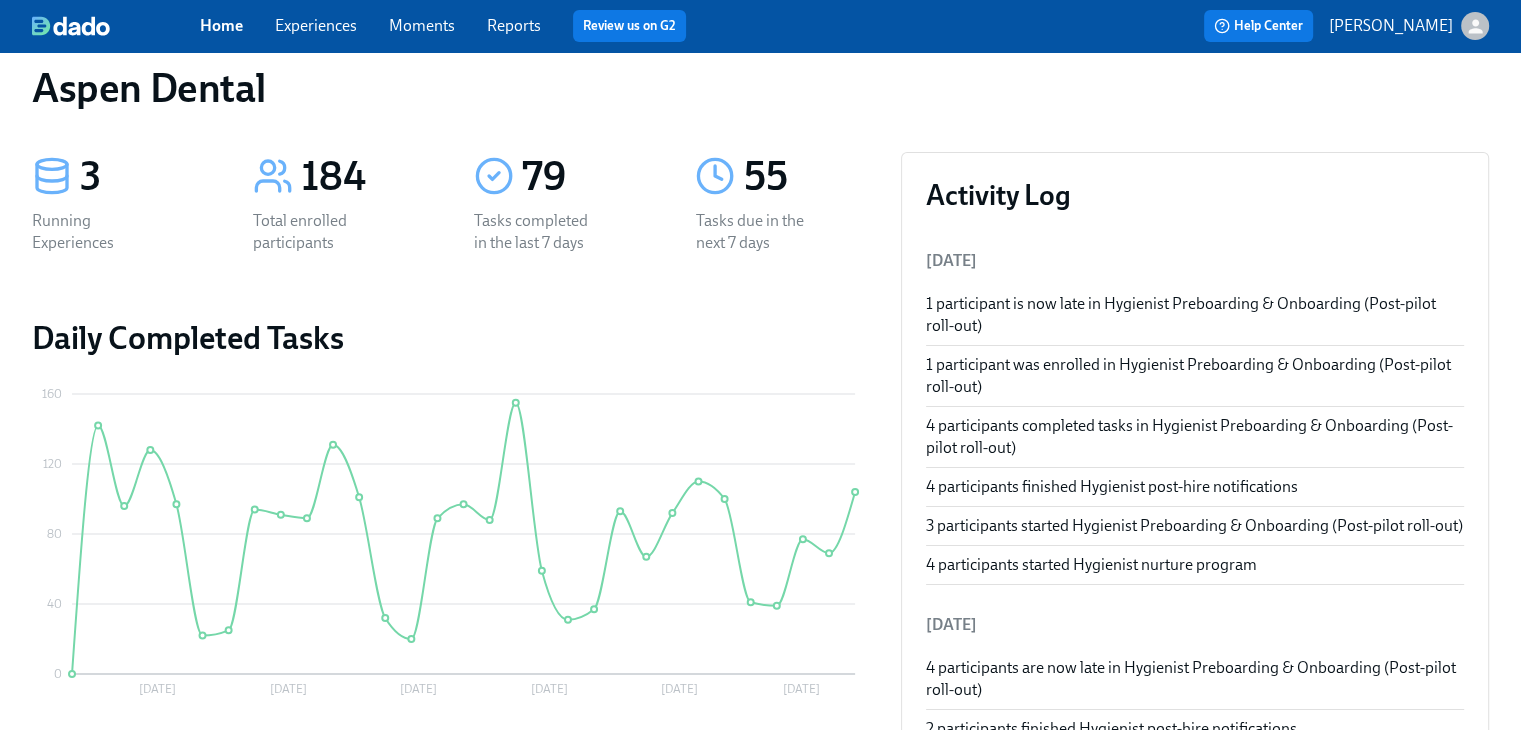 click on "3" at bounding box center [118, 177] 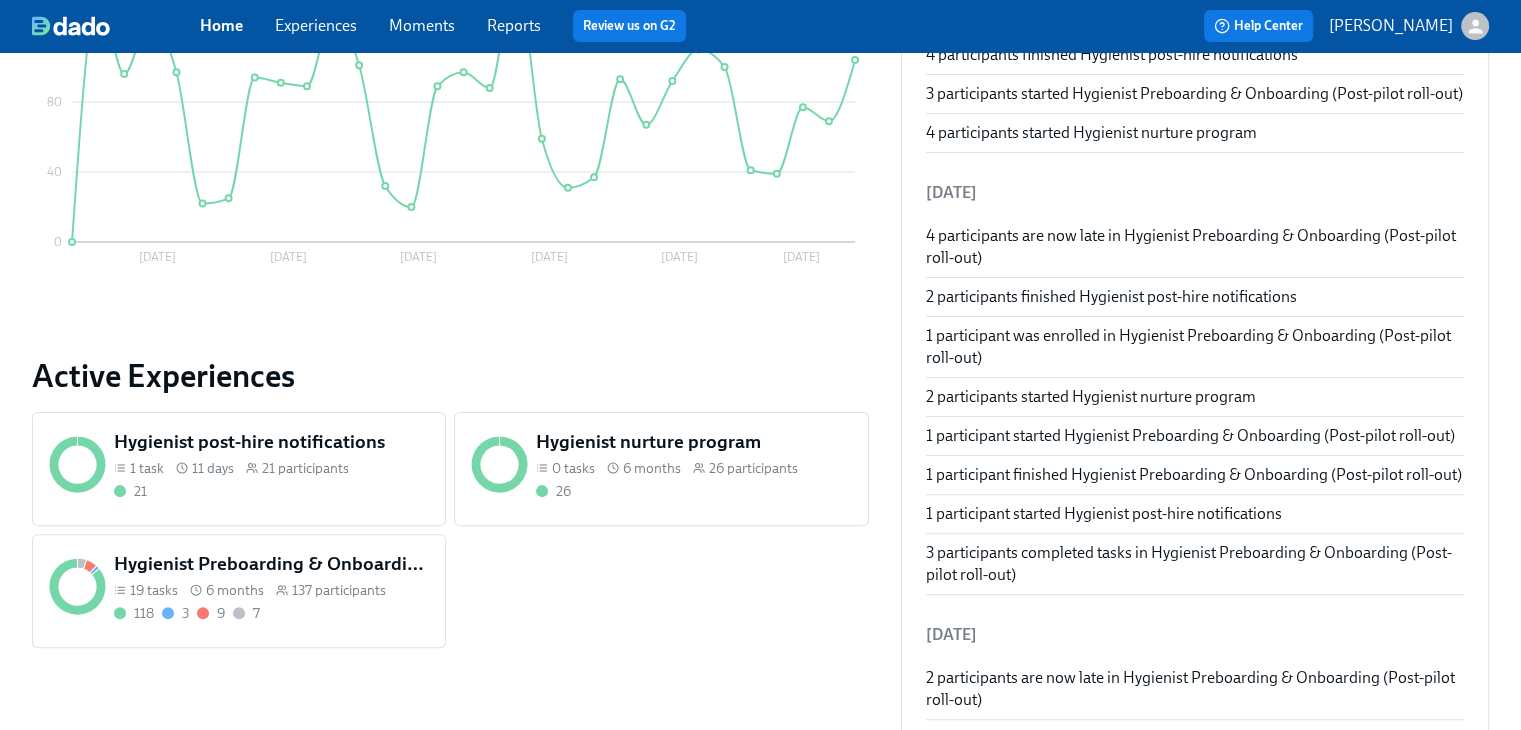scroll, scrollTop: 462, scrollLeft: 0, axis: vertical 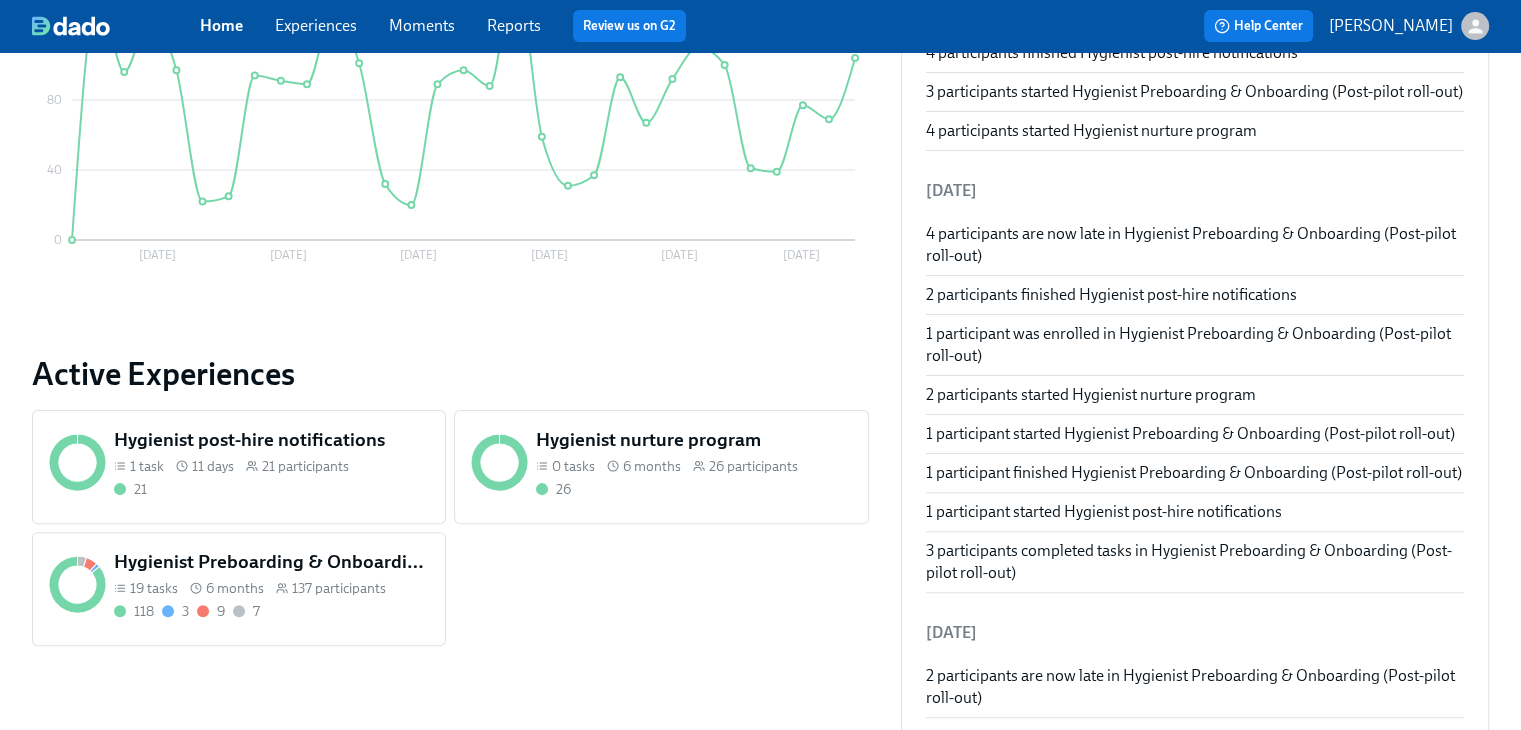 click on "Hygienist Preboarding & Onboarding (Post-pilot roll-out)" at bounding box center (272, 562) 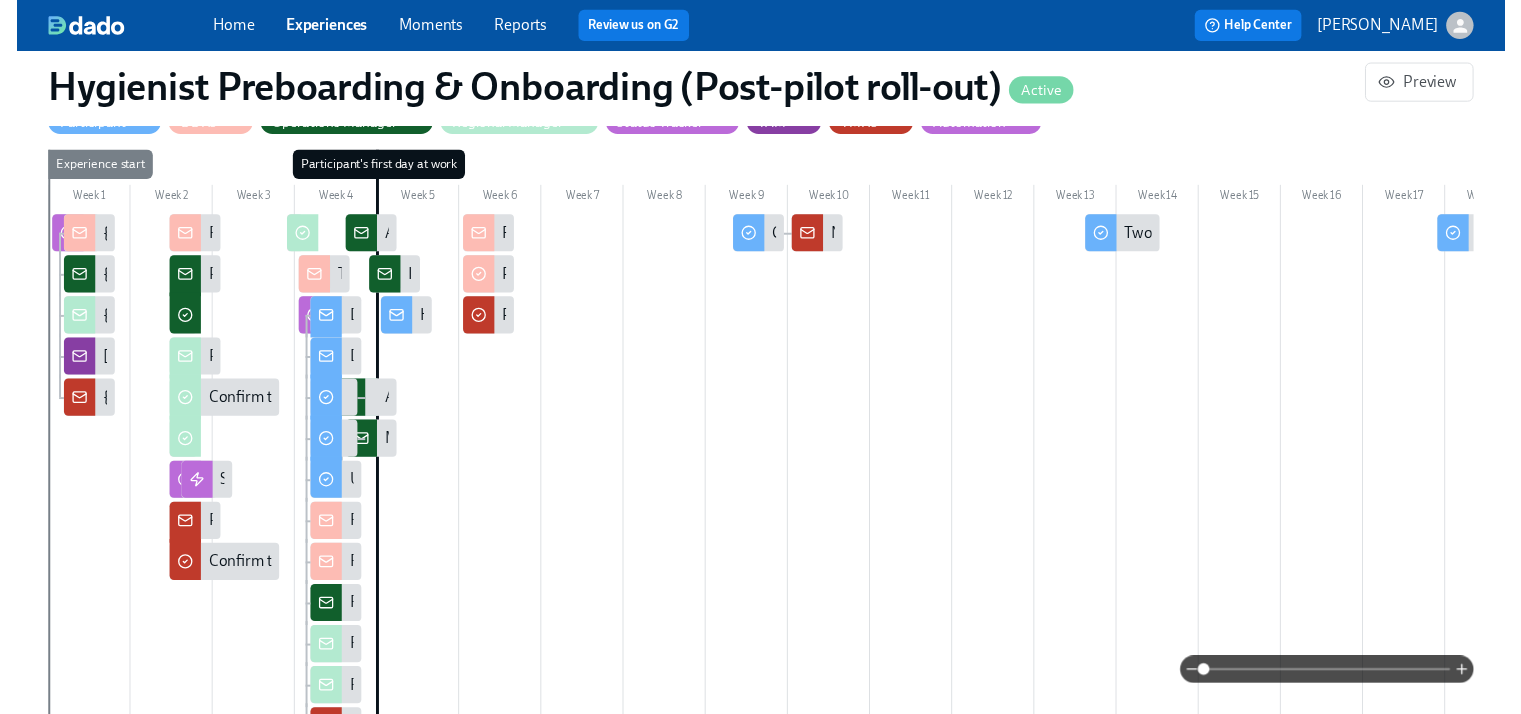 scroll, scrollTop: 0, scrollLeft: 0, axis: both 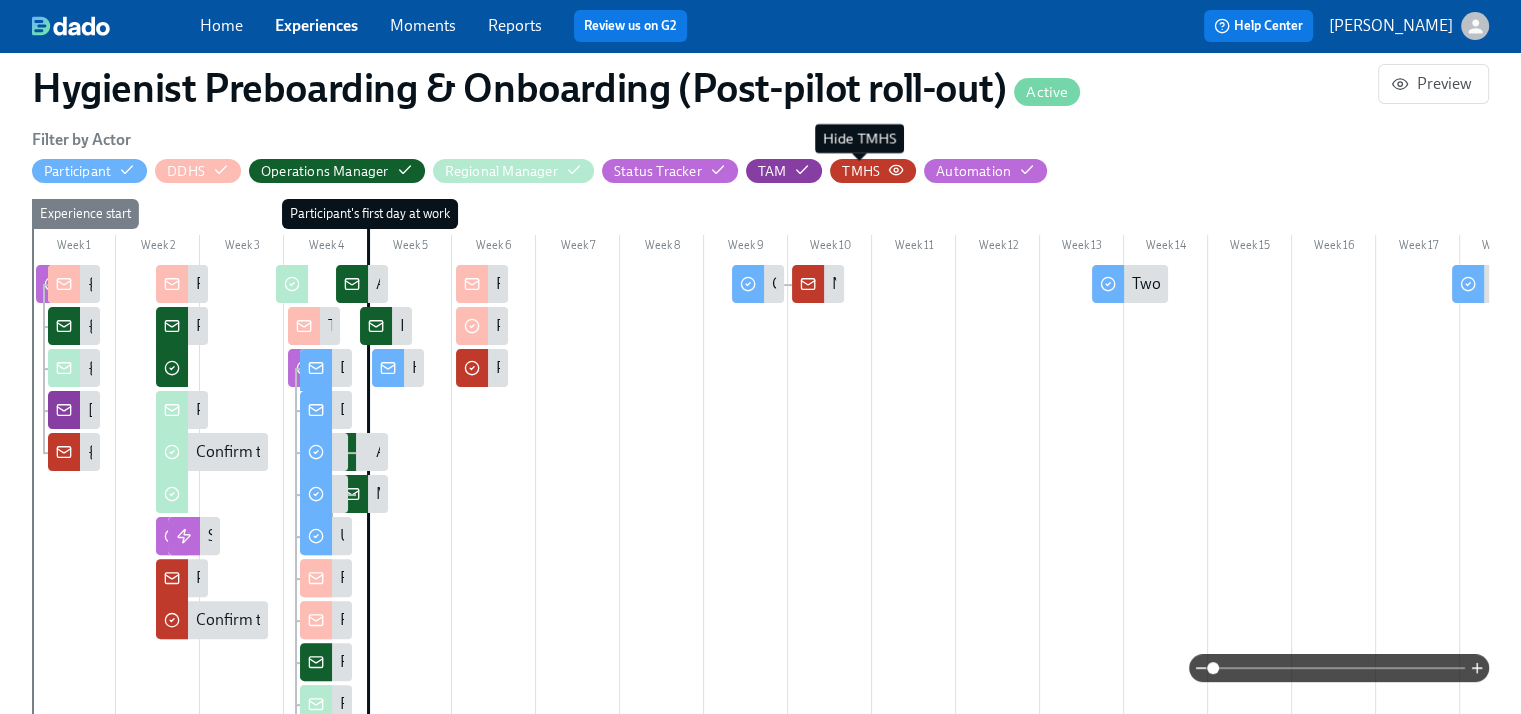 click on "TMHS" at bounding box center (861, 171) 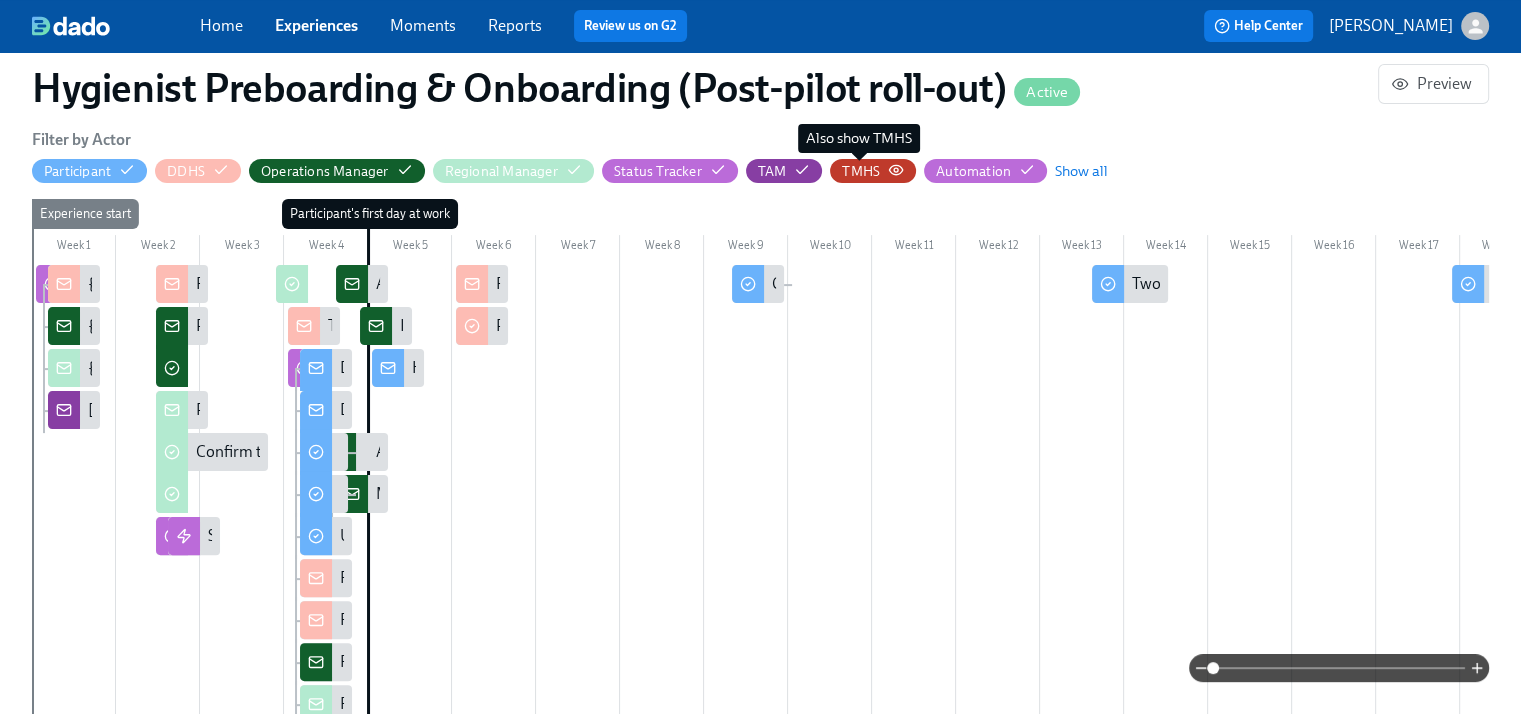click on "TMHS" at bounding box center [861, 171] 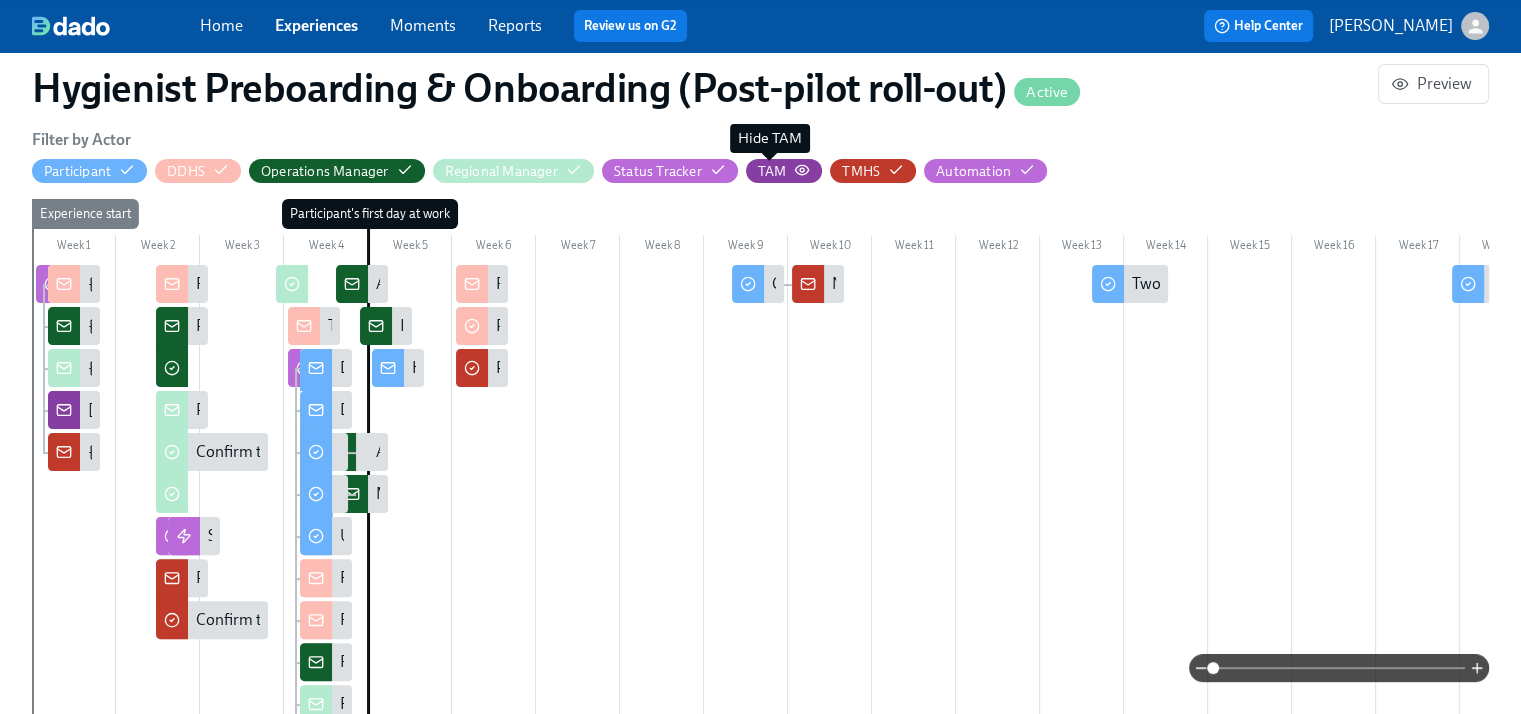 click on "TAM" at bounding box center (772, 171) 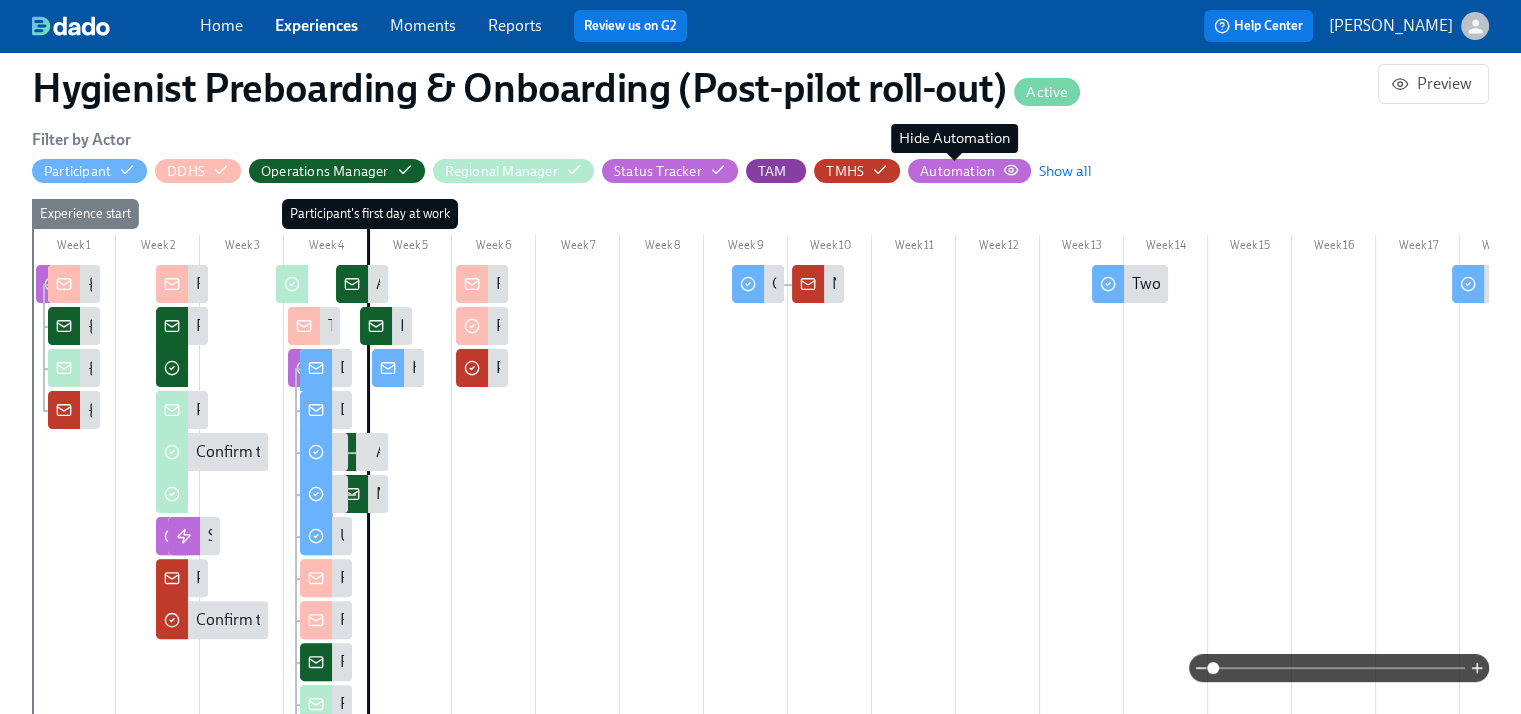 click on "Automation" at bounding box center [957, 171] 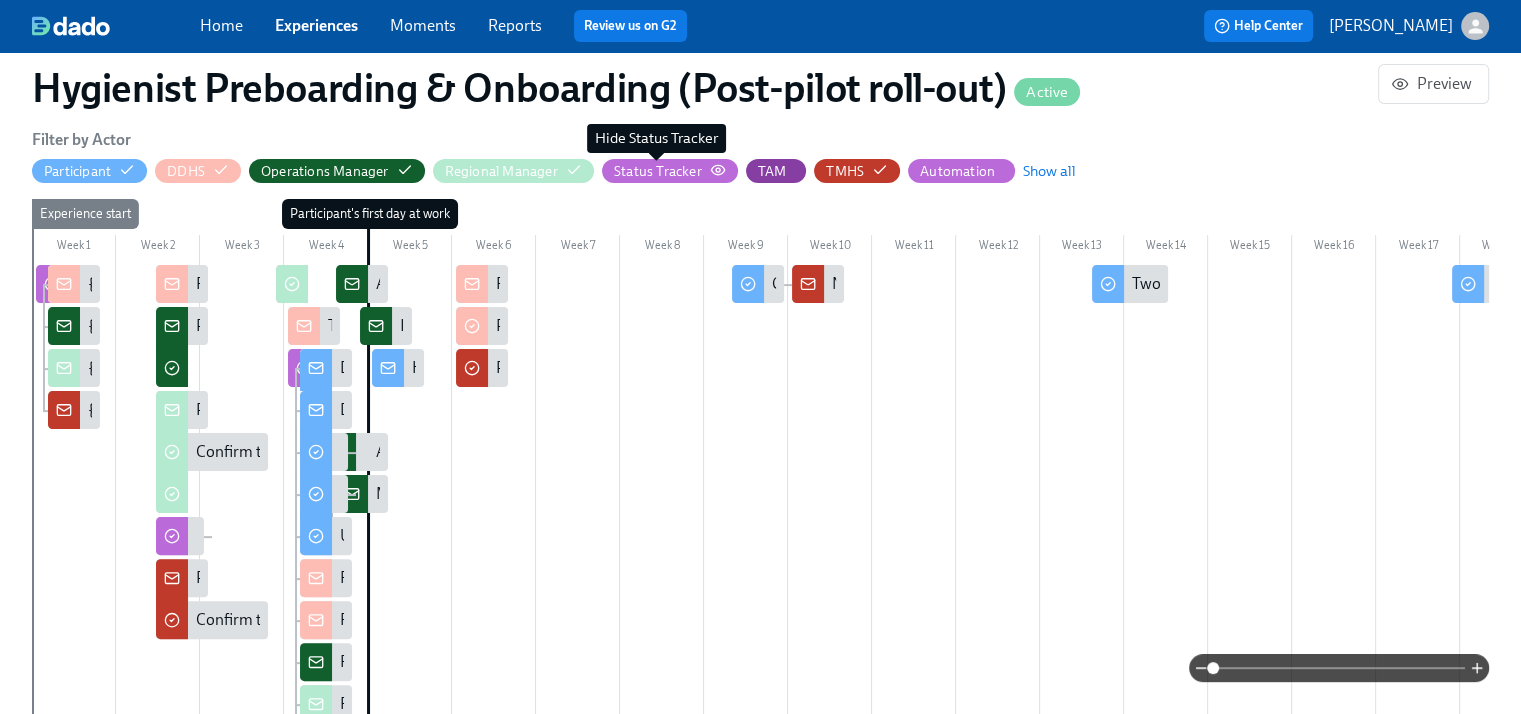 click on "Status Tracker" at bounding box center (658, 171) 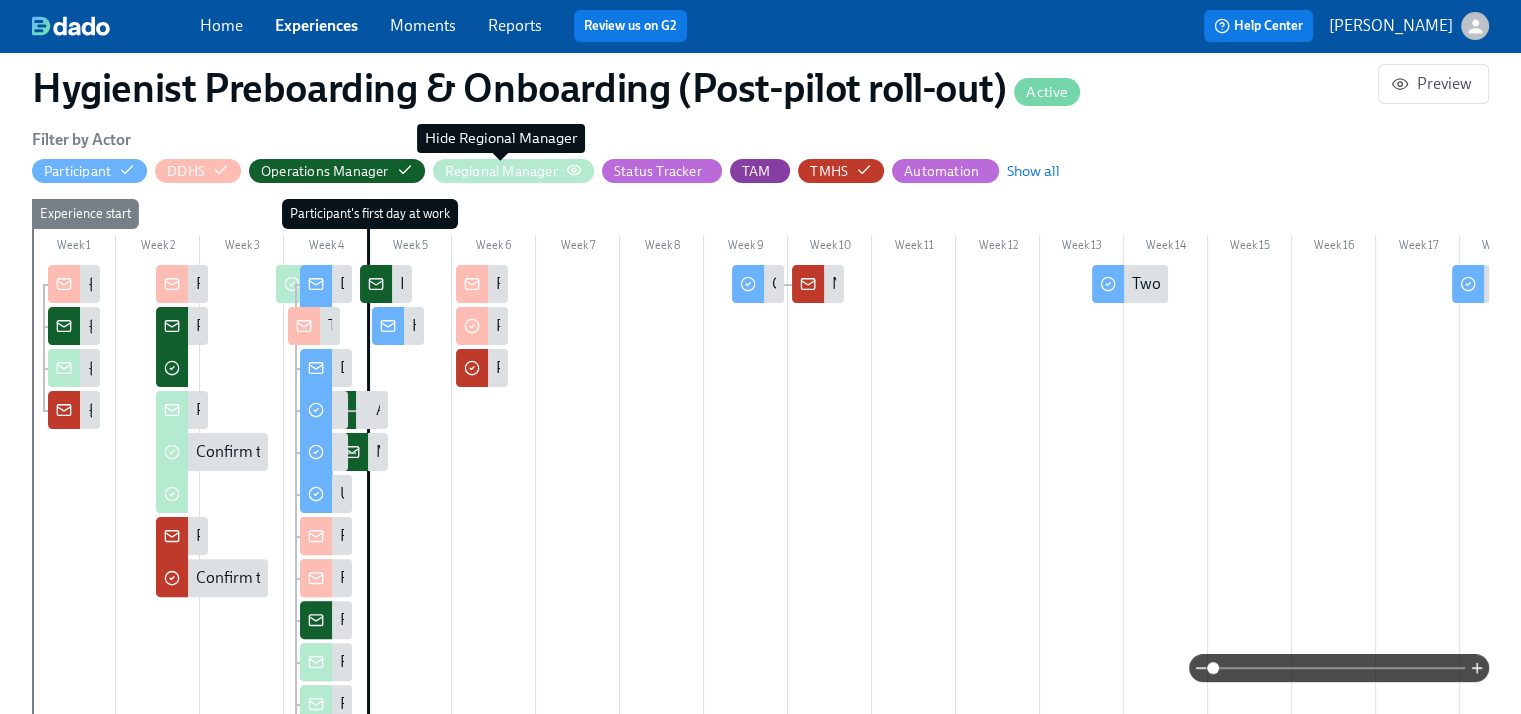 click on "Regional Manager" at bounding box center [501, 171] 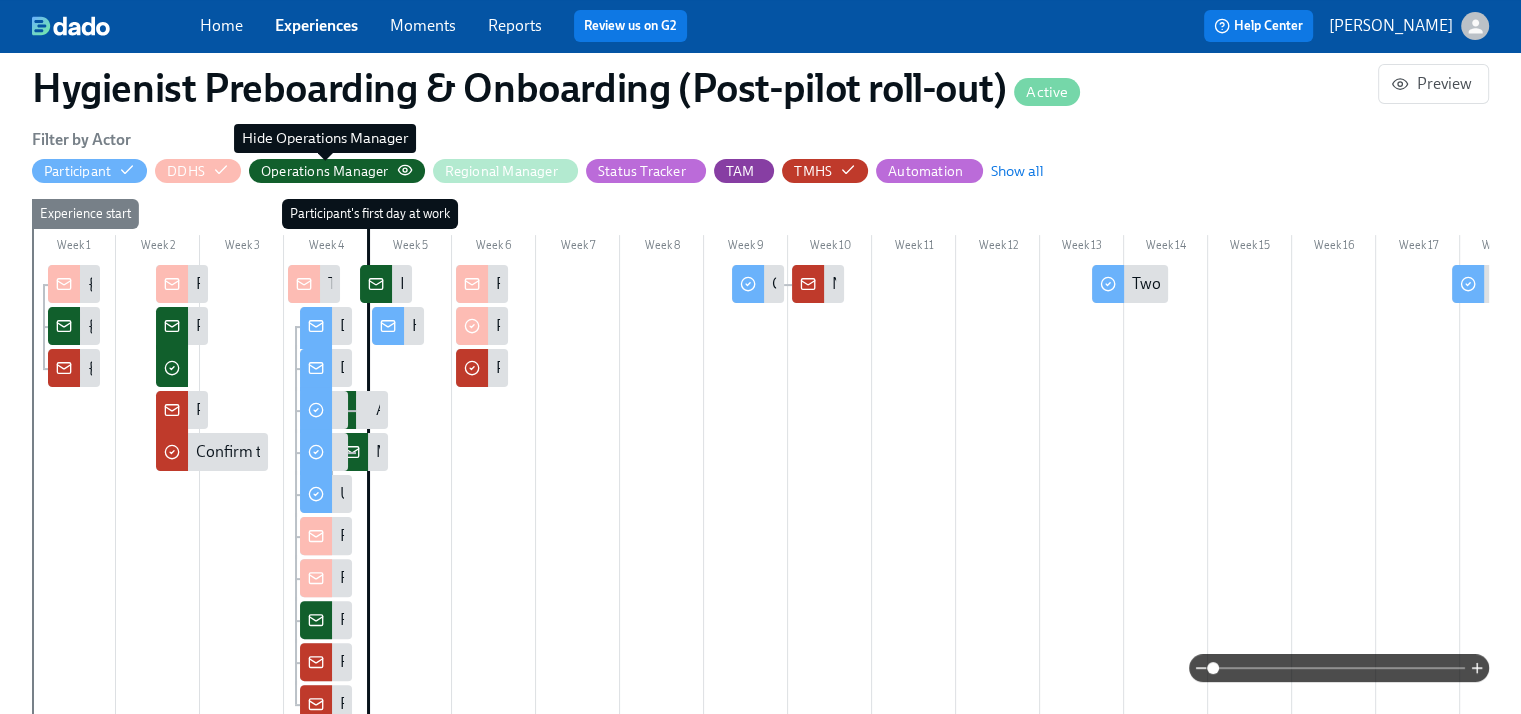 click on "Operations Manager" at bounding box center (325, 171) 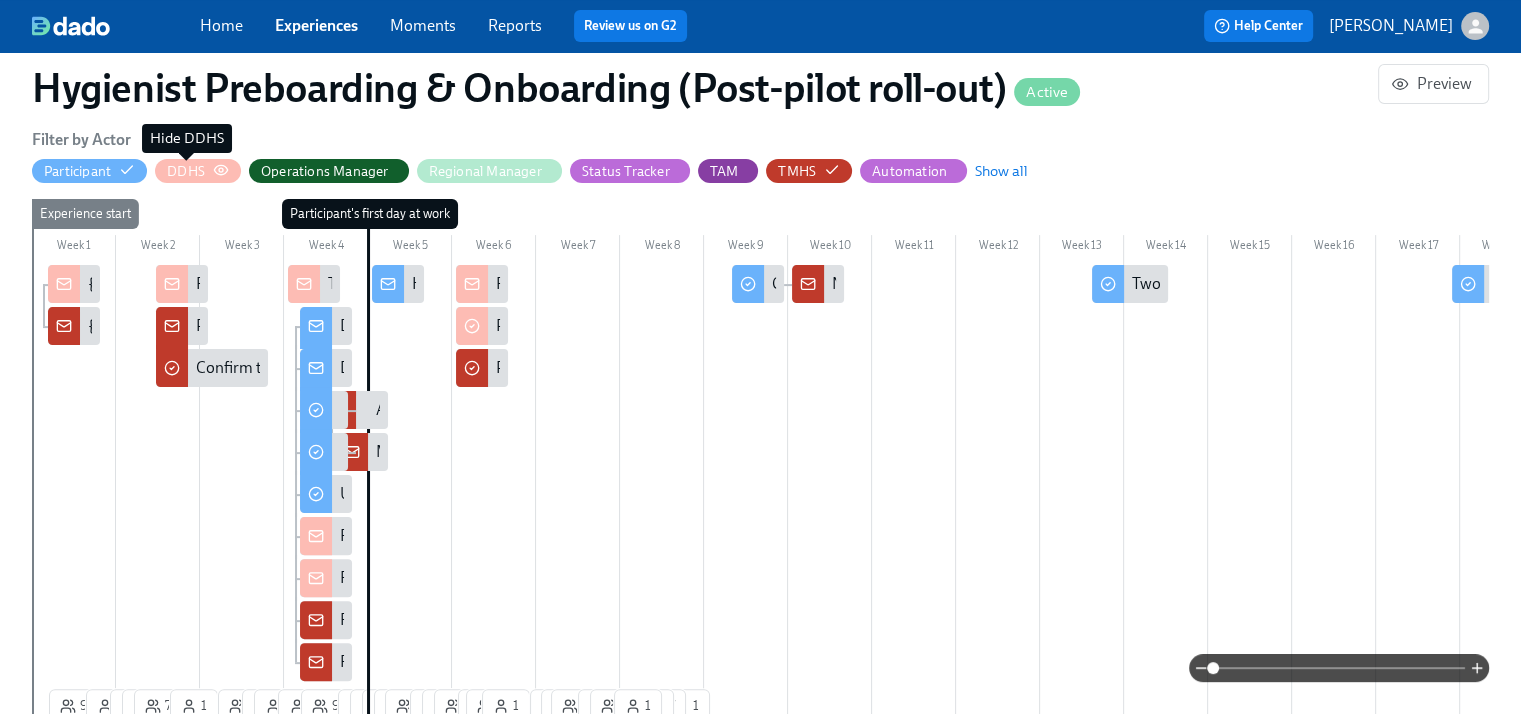 click on "DDHS" at bounding box center (186, 171) 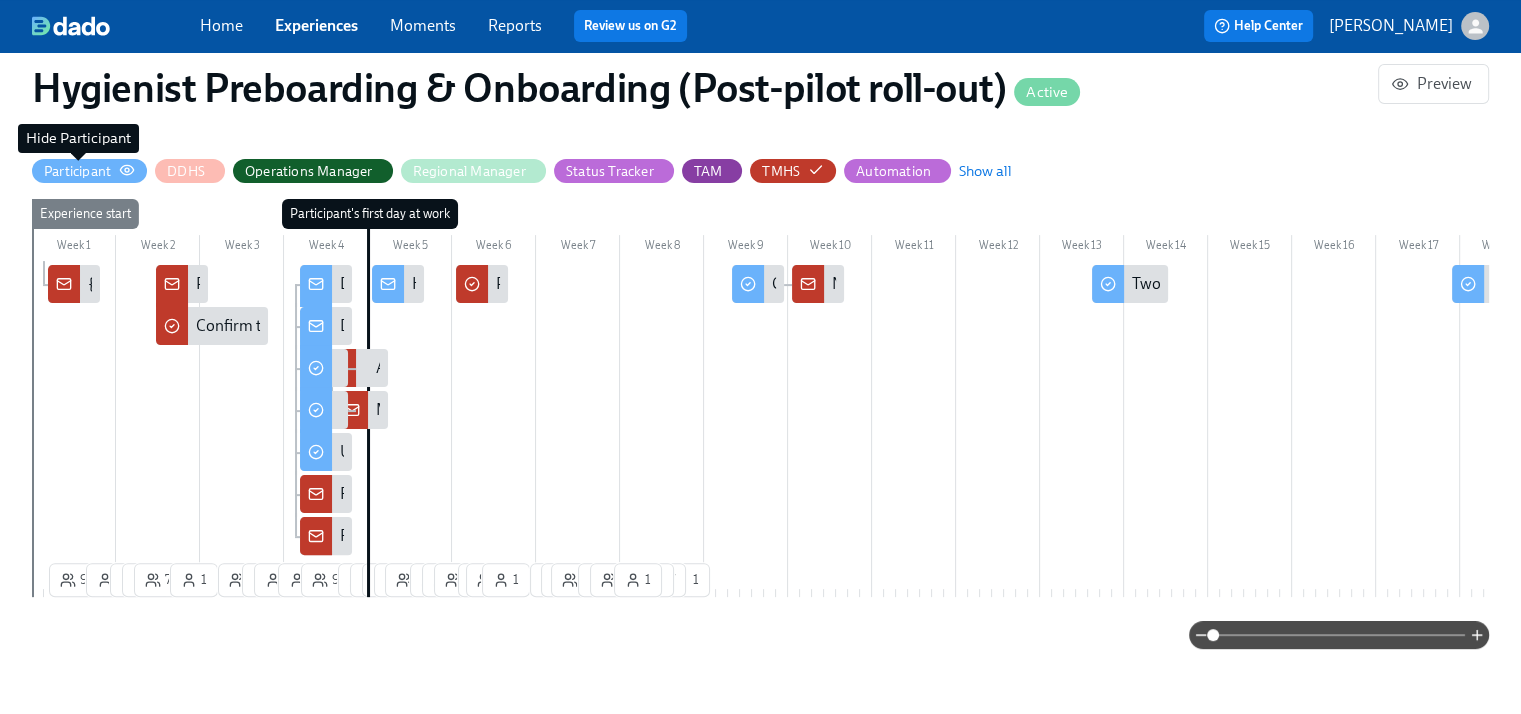 click on "Participant" at bounding box center (77, 171) 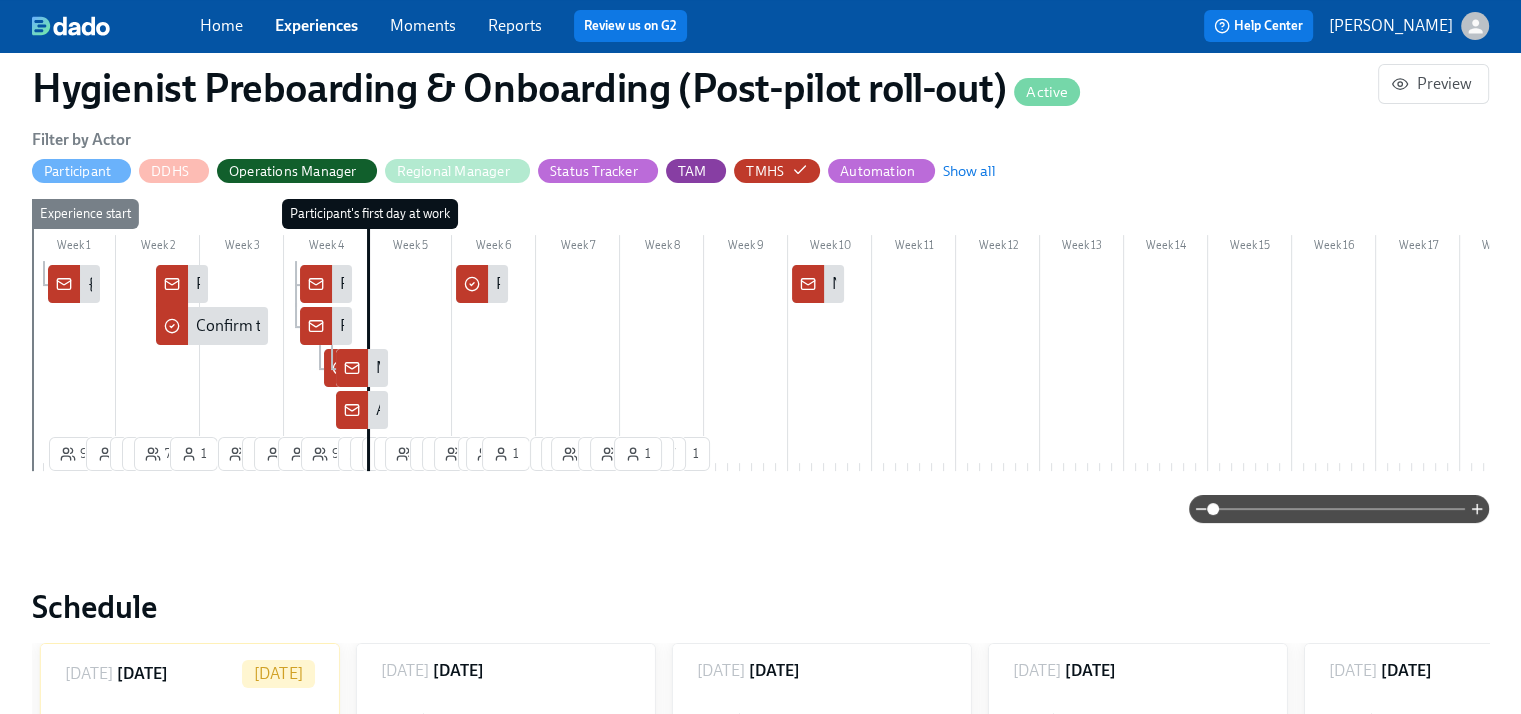 click 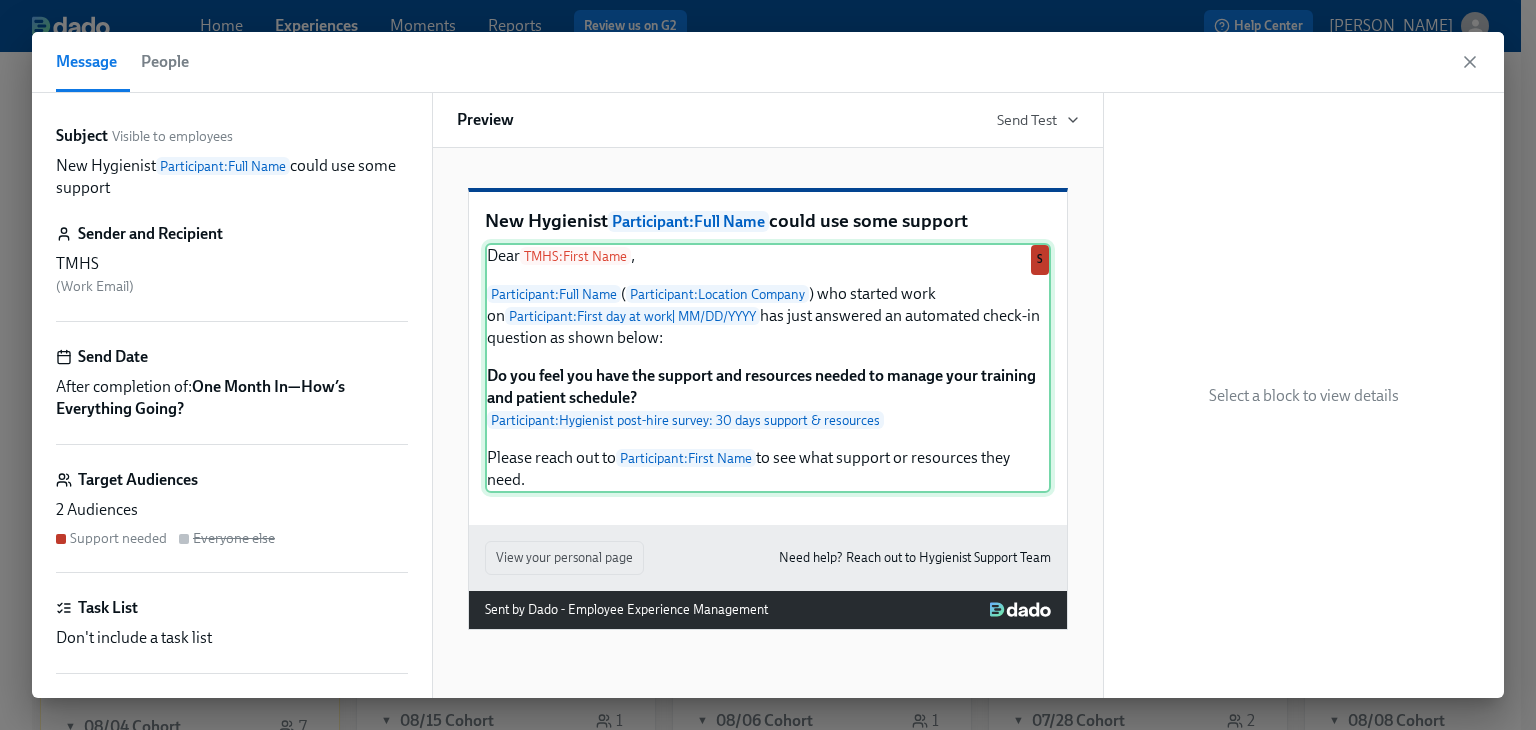 scroll, scrollTop: 0, scrollLeft: 0, axis: both 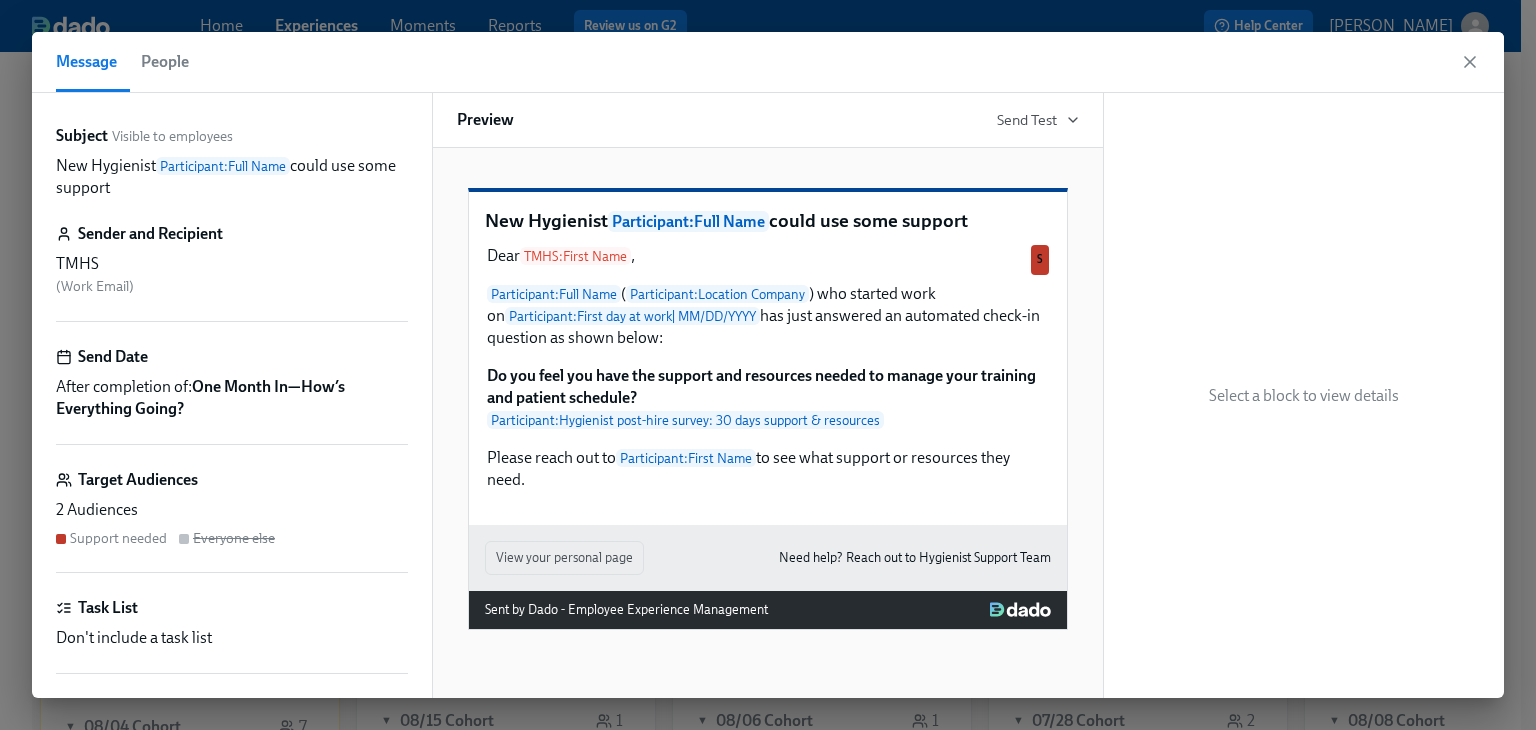 click on "People" at bounding box center [165, 62] 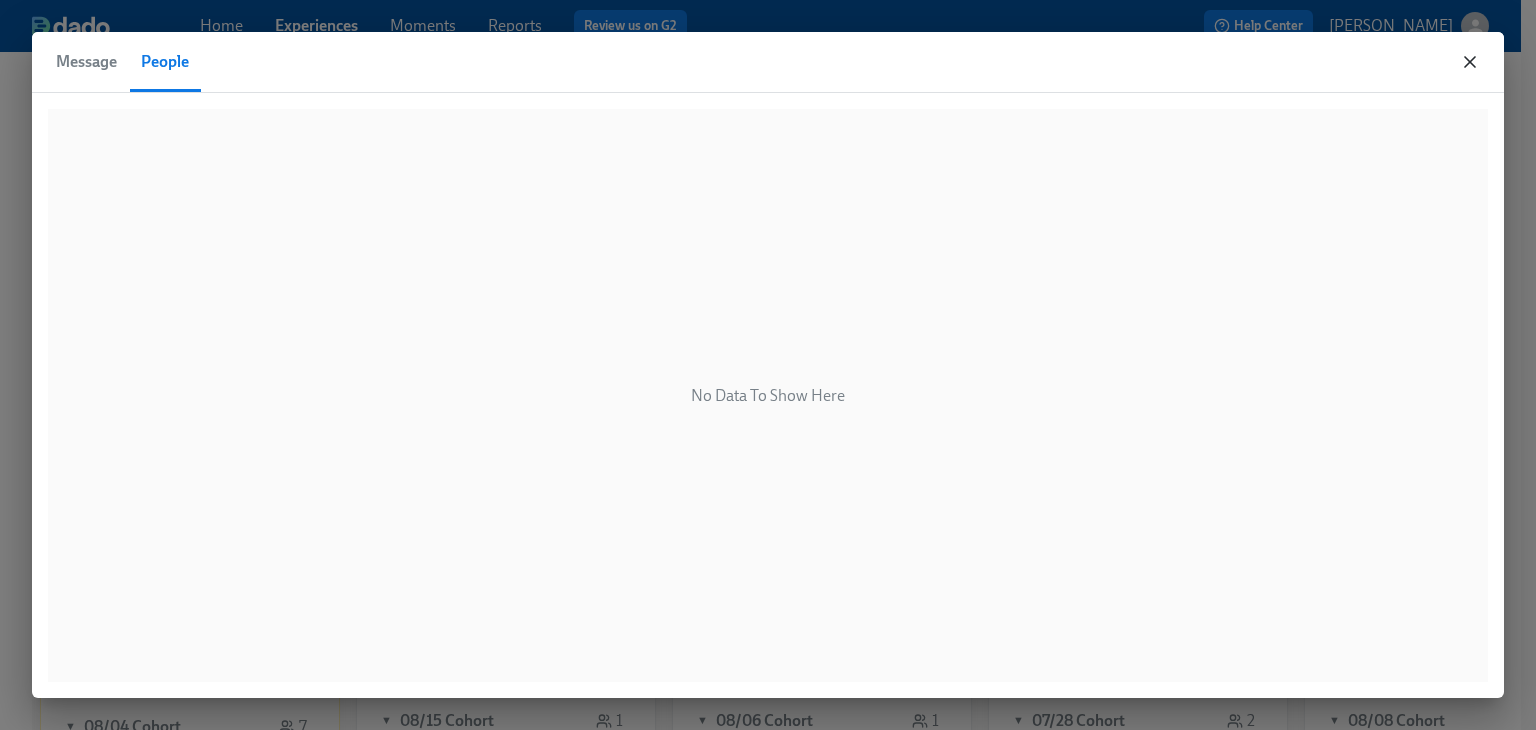 click 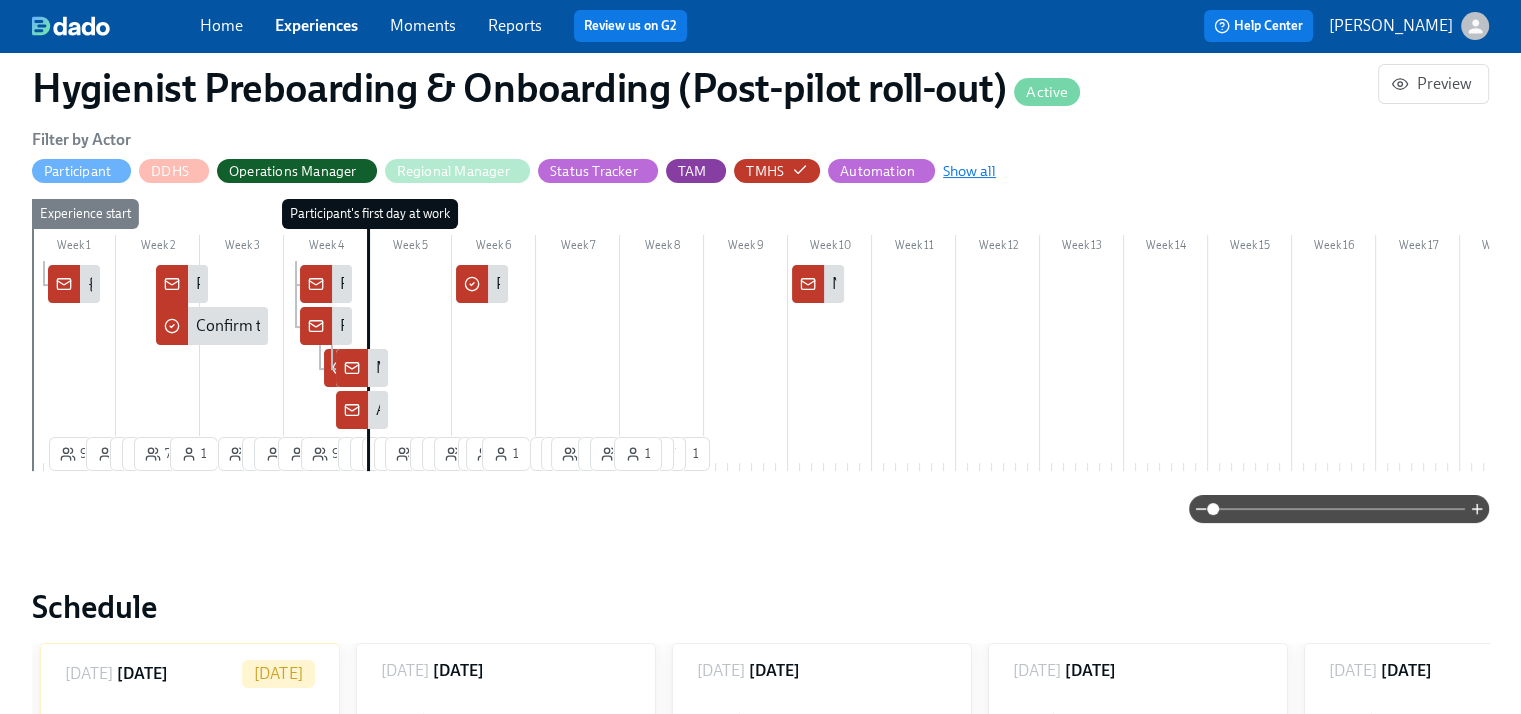 click on "Show all" at bounding box center (969, 171) 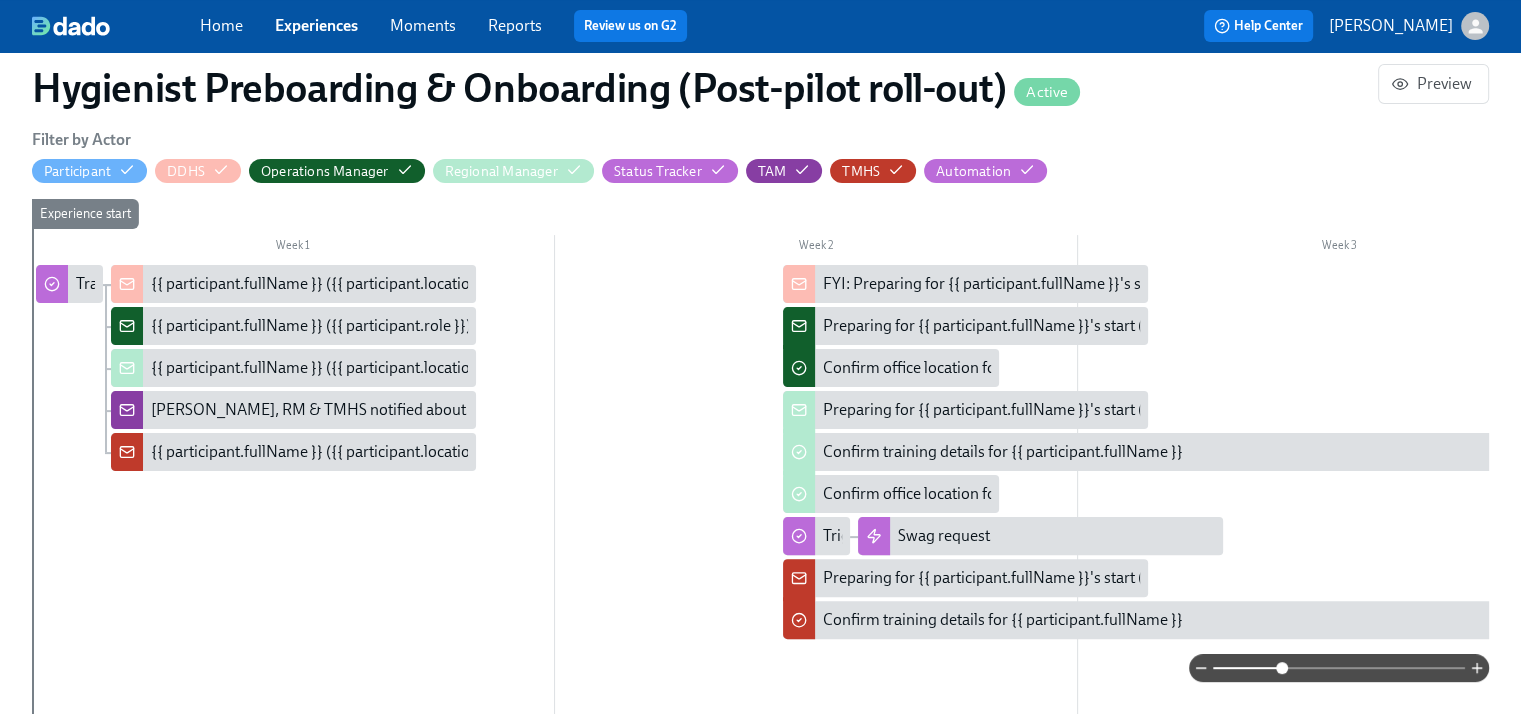 drag, startPoint x: 1213, startPoint y: 669, endPoint x: 1280, endPoint y: 666, distance: 67.06713 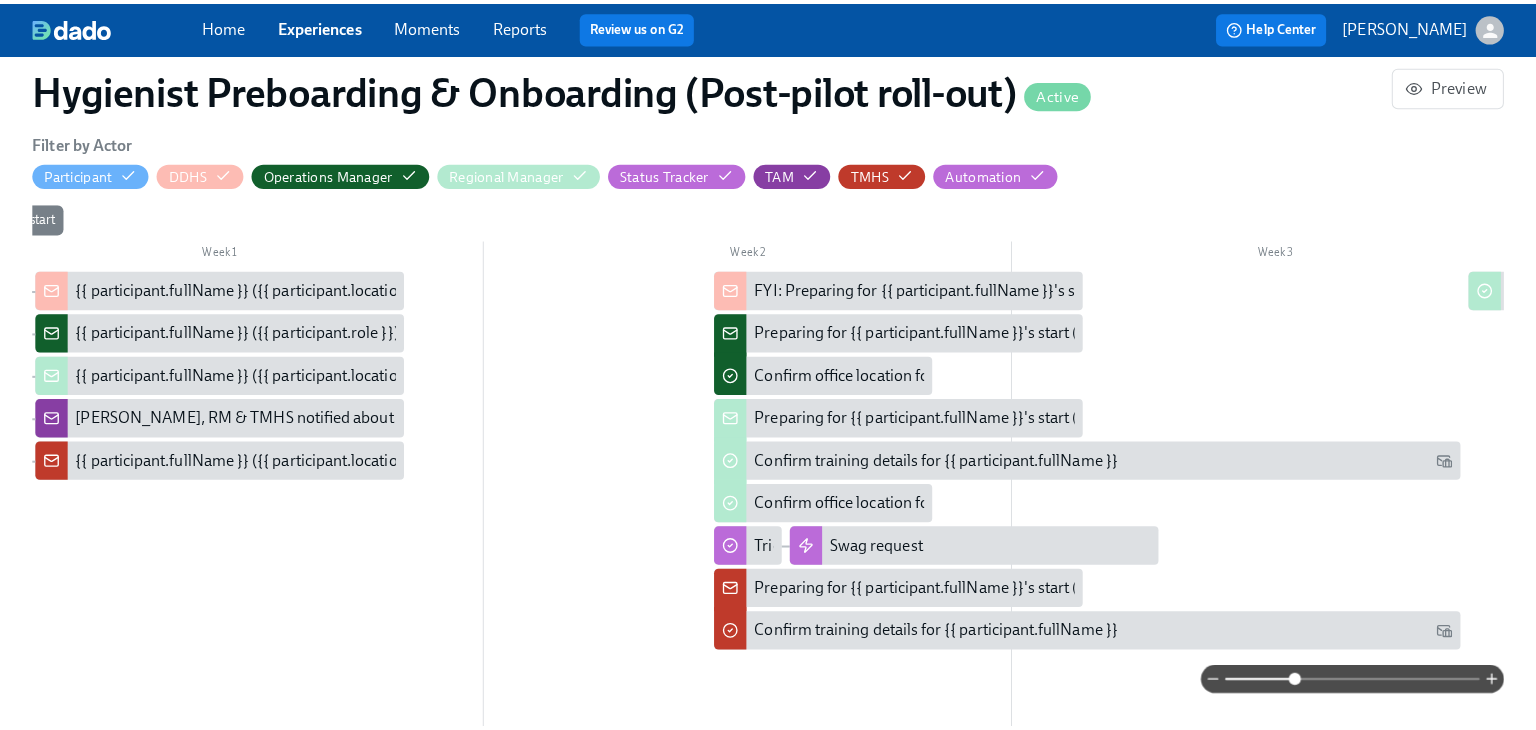 scroll, scrollTop: 0, scrollLeft: 83, axis: horizontal 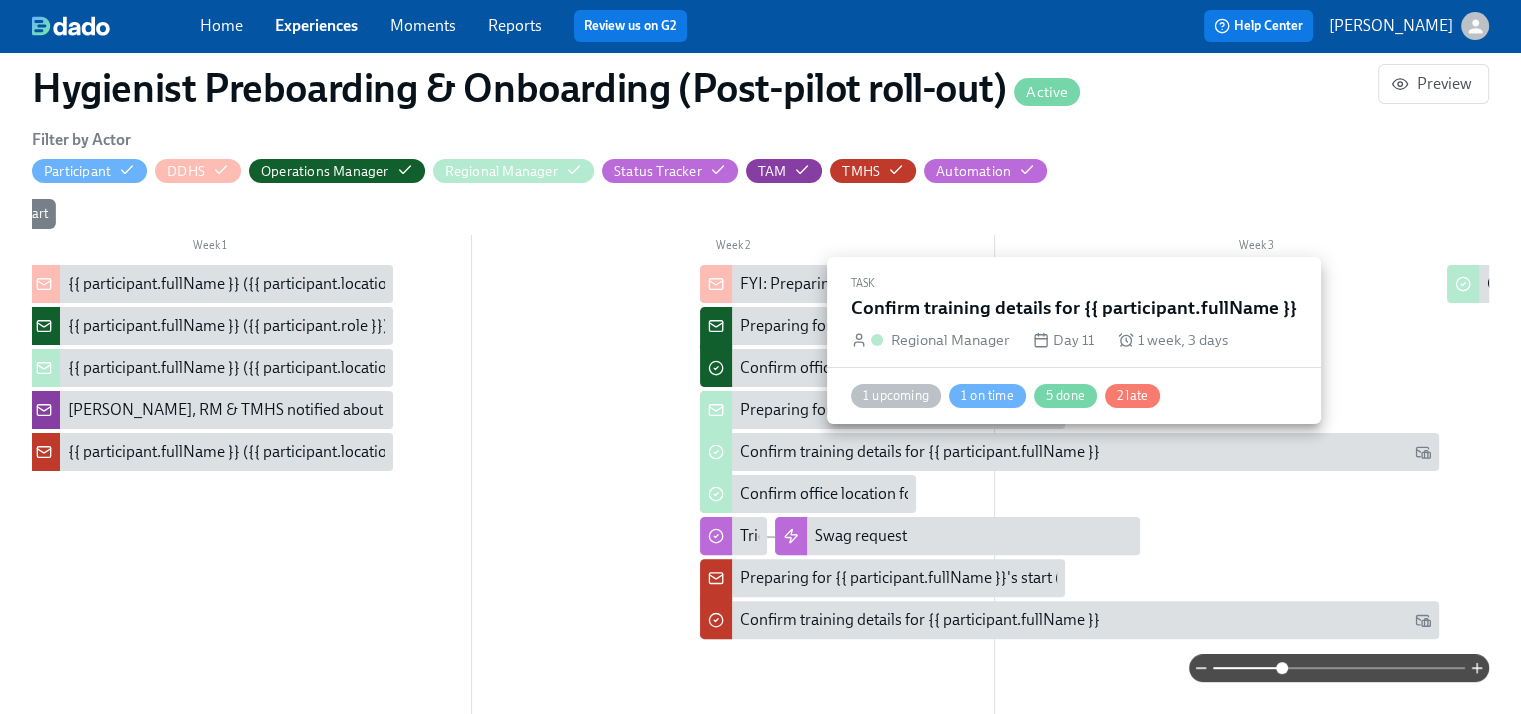 click on "Confirm training details for {{ participant.fullName }}" at bounding box center [1085, 452] 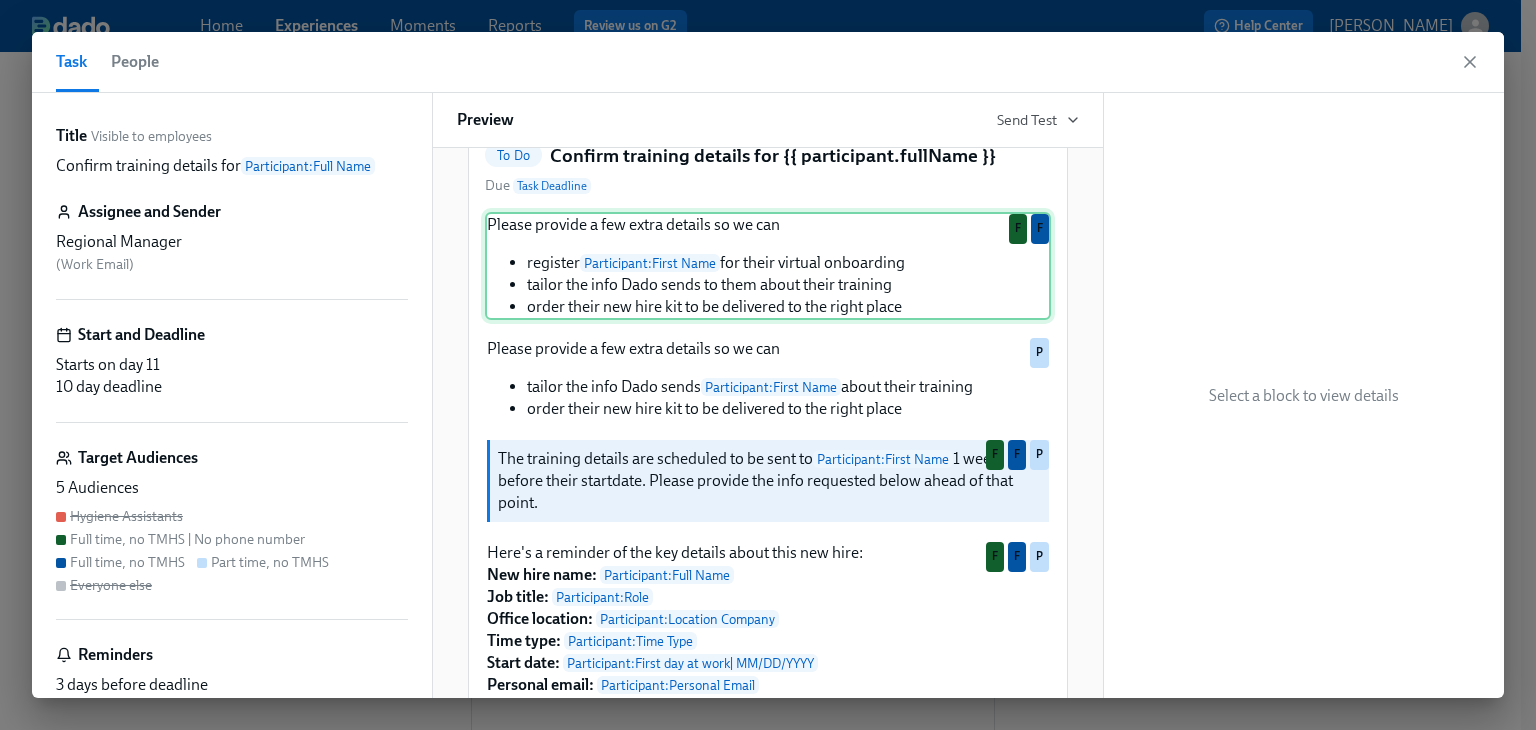 scroll, scrollTop: 162, scrollLeft: 0, axis: vertical 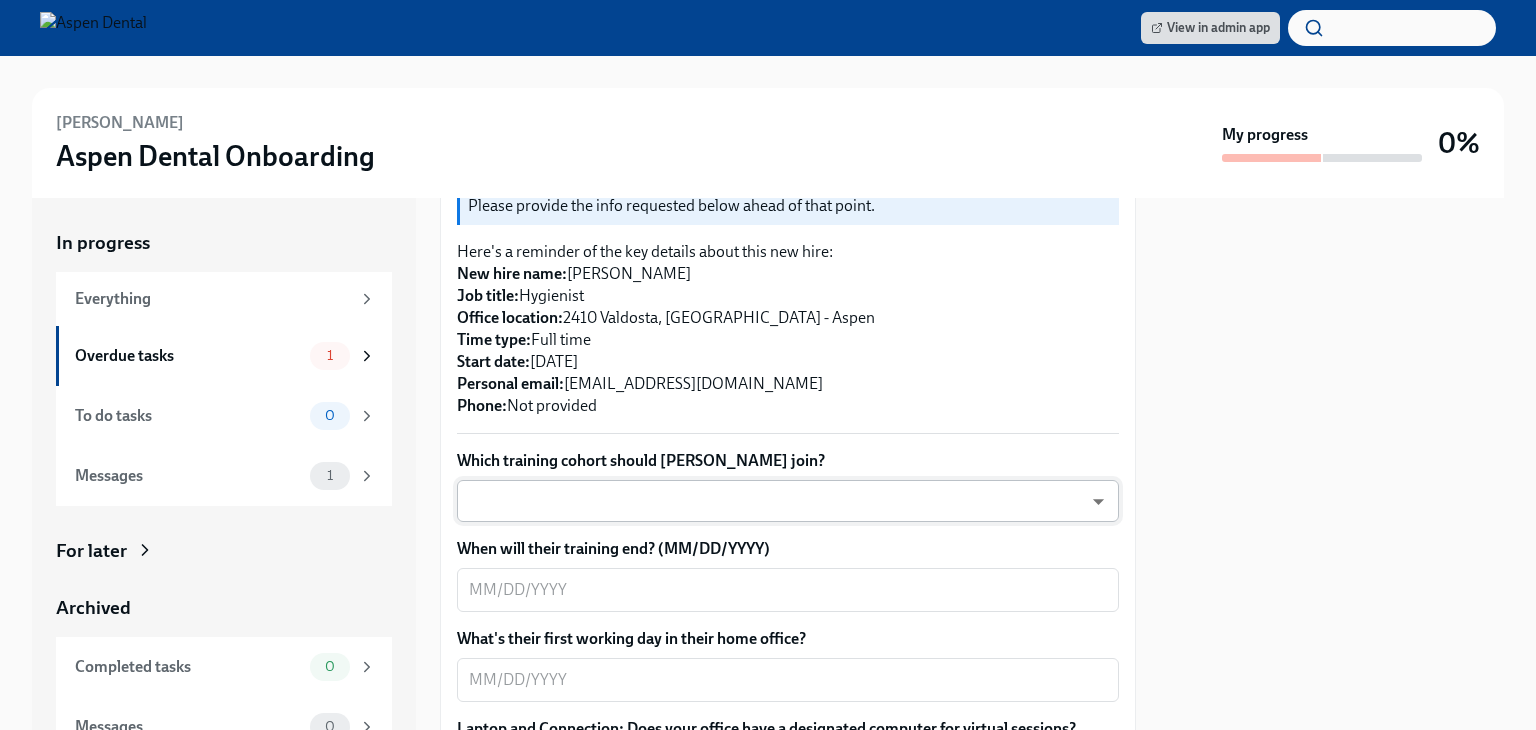 click on "View in admin app Silvia Huerta Aspen Dental Onboarding My progress 0% In progress Everything Overdue tasks 1 To do tasks 0 Messages 1 For later Archived Completed tasks 0 Messages 0 Confirm training details for Silvia Huerta Overdue Due  Jun 8th Preparing for Silvia Huerta's start (07/21/2025, 2410 Valdosta, GA - Aspen) Dear Kimberly,
This is a friendly reminder that Silvia Huerta will be starting work shortly as a Hy... Please provide a few extra details so we can
register Silvia for their virtual onboarding
tailor the info Dado sends to them about their training
order their new hire kit to be delivered to the right place
The training details are scheduled to be sent to Silvia 1 week before their startdate. Please provide the info requested below ahead of that point. Here's a reminder of the key details about this new hire:
New hire name:  Silvia Huerta
Job title:  Hygienist
Office location:  2410 Valdosta, GA - Aspen
Time type:  Full time
Start date:  07/21/2025
Phone:" at bounding box center [768, 365] 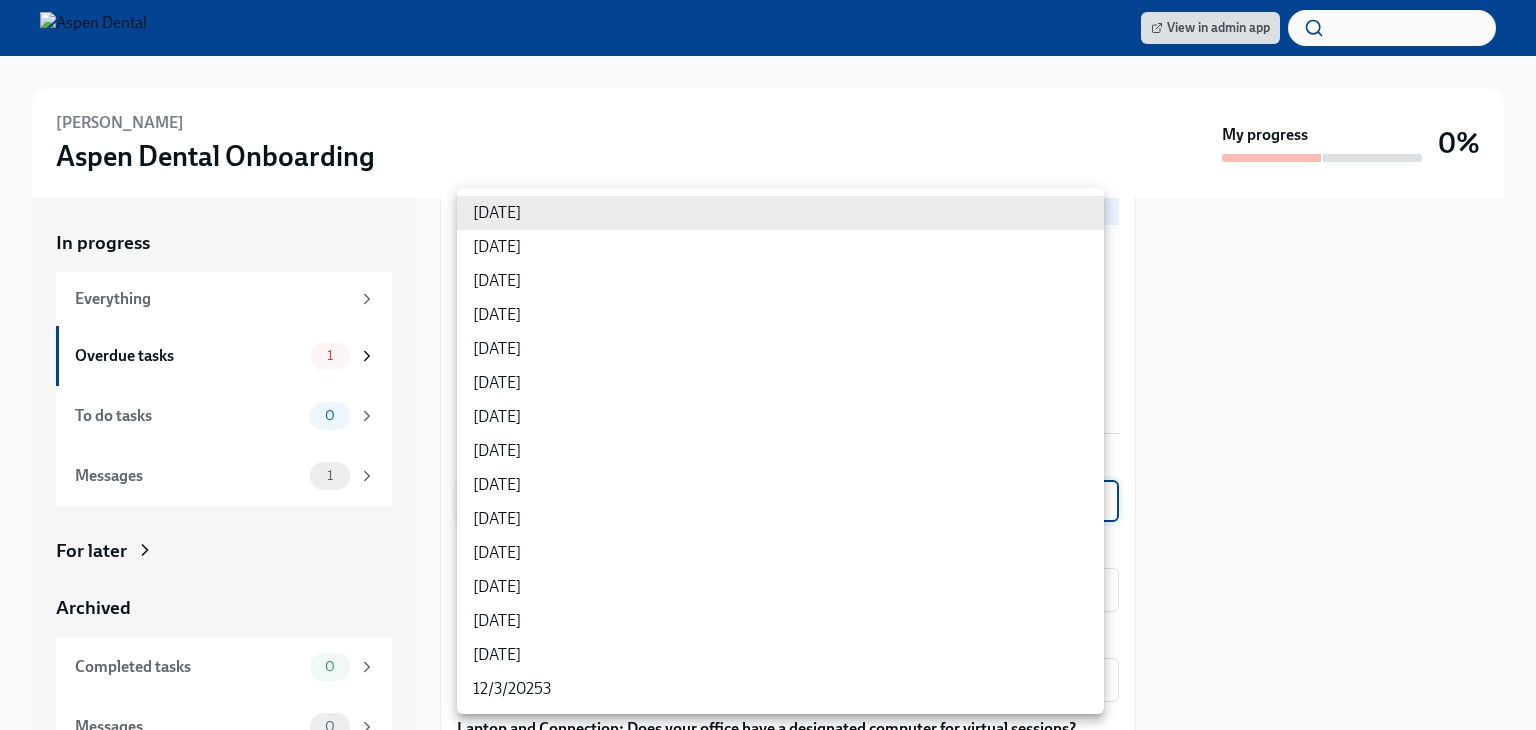 click on "7/23/2025" at bounding box center [780, 417] 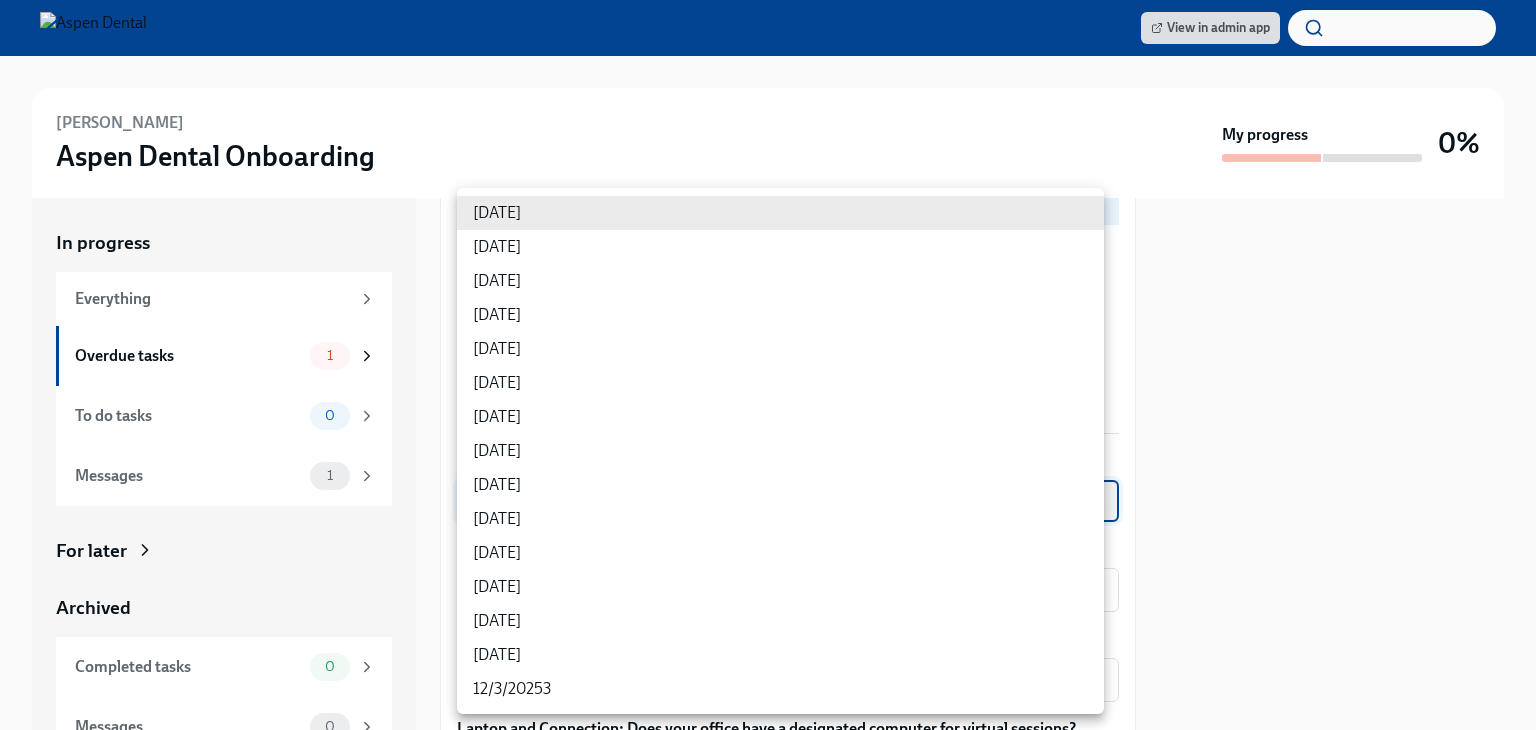 type on "2nnjn7y1B" 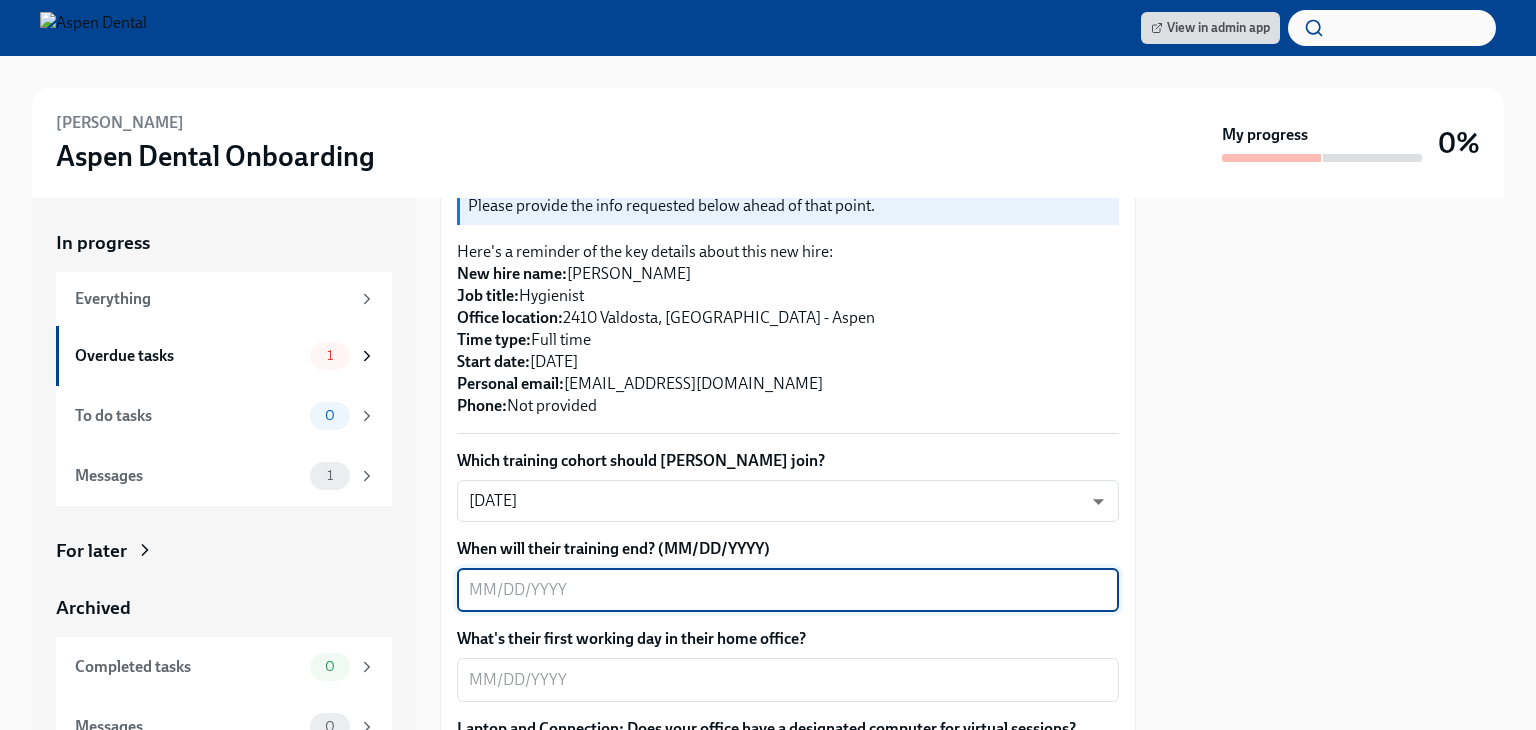 click on "When will their training end? (MM/DD/YYYY)" at bounding box center (788, 590) 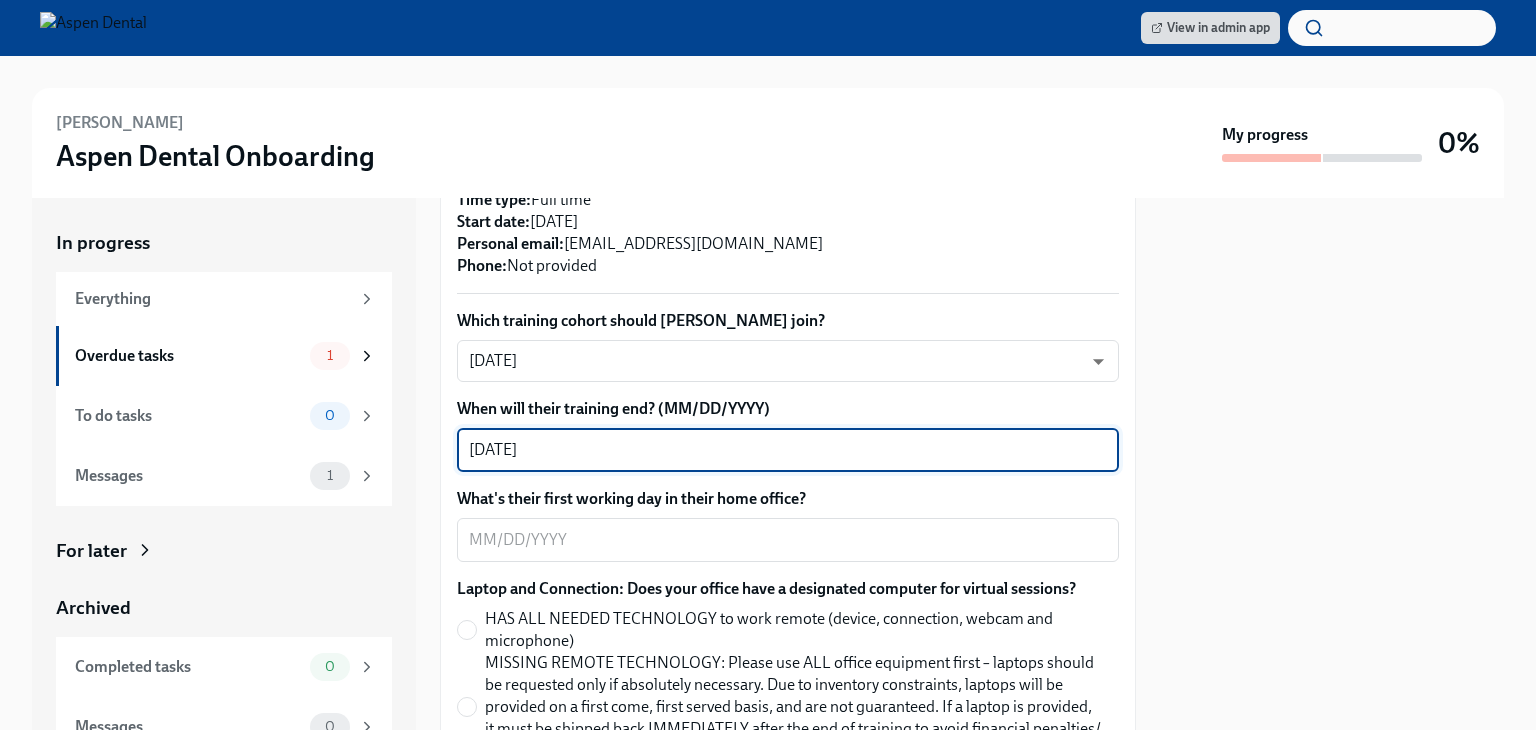 scroll, scrollTop: 608, scrollLeft: 0, axis: vertical 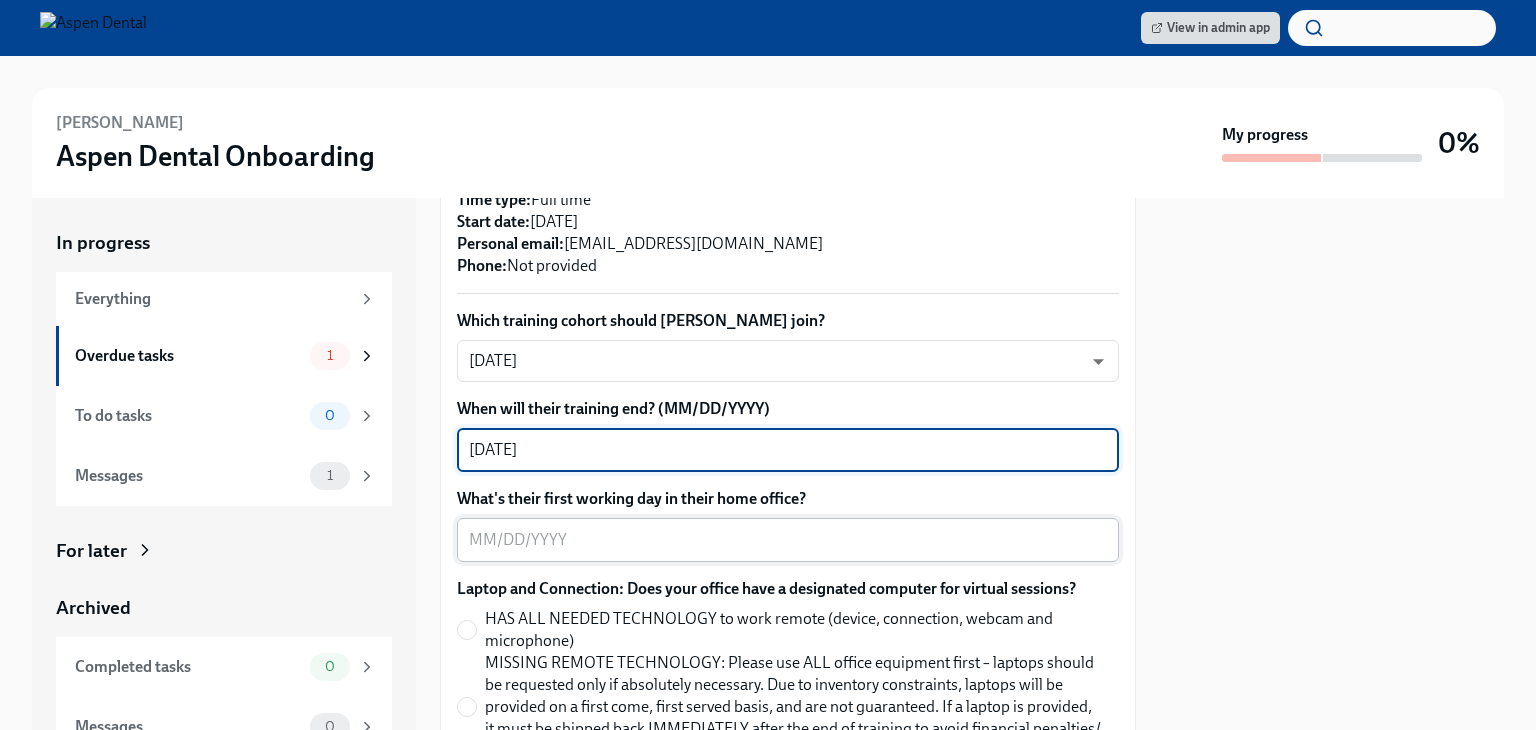 type on "07/21/2025" 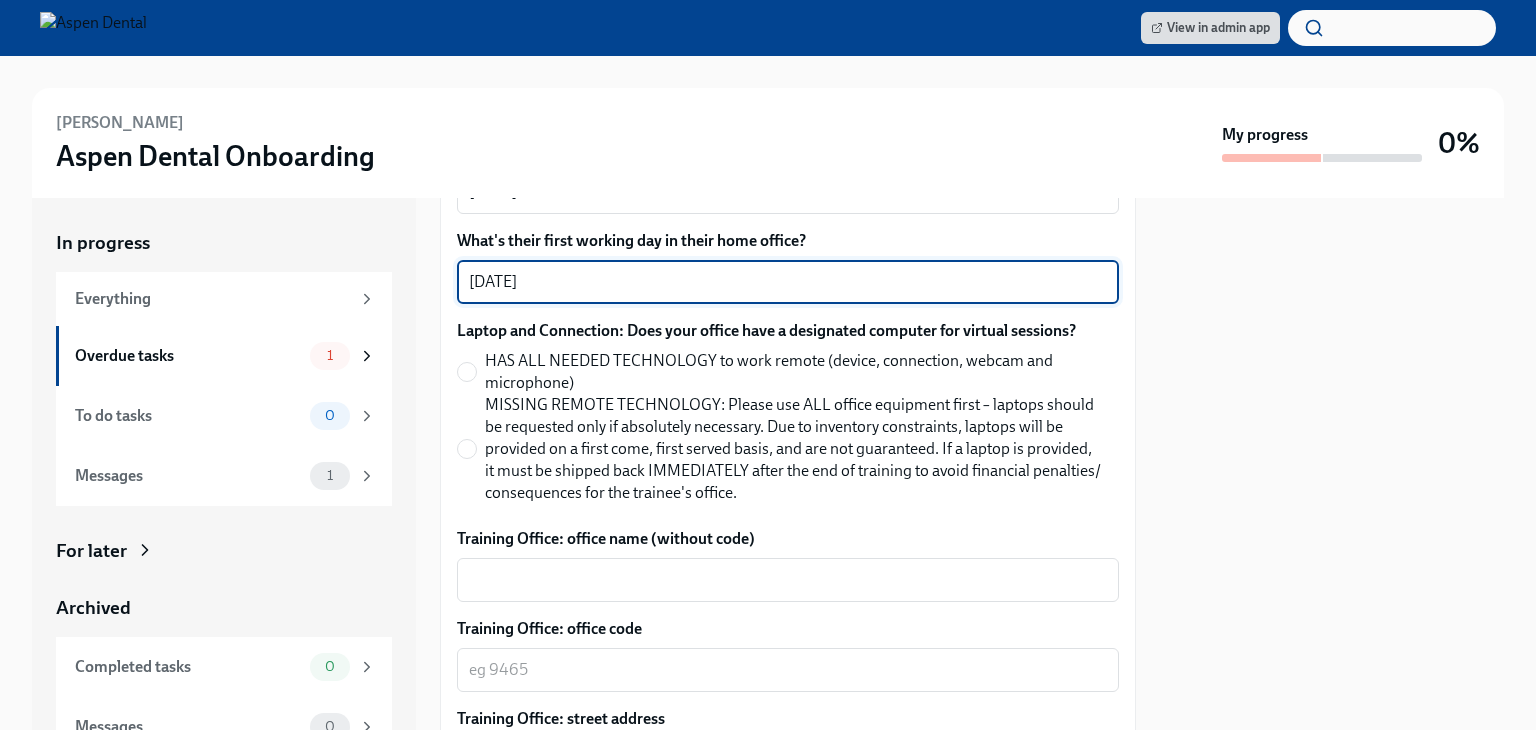 scroll, scrollTop: 867, scrollLeft: 0, axis: vertical 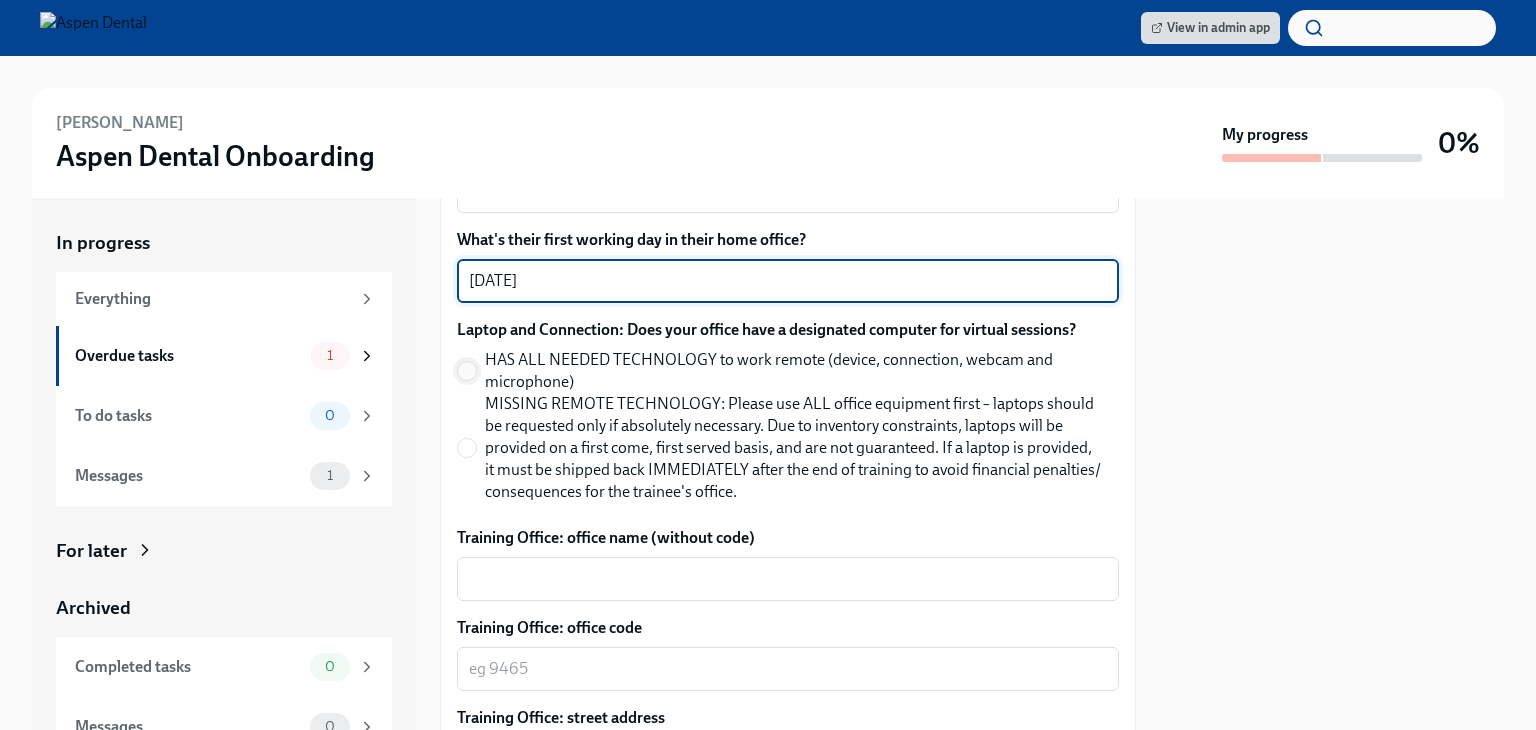 type on "08/04/2025" 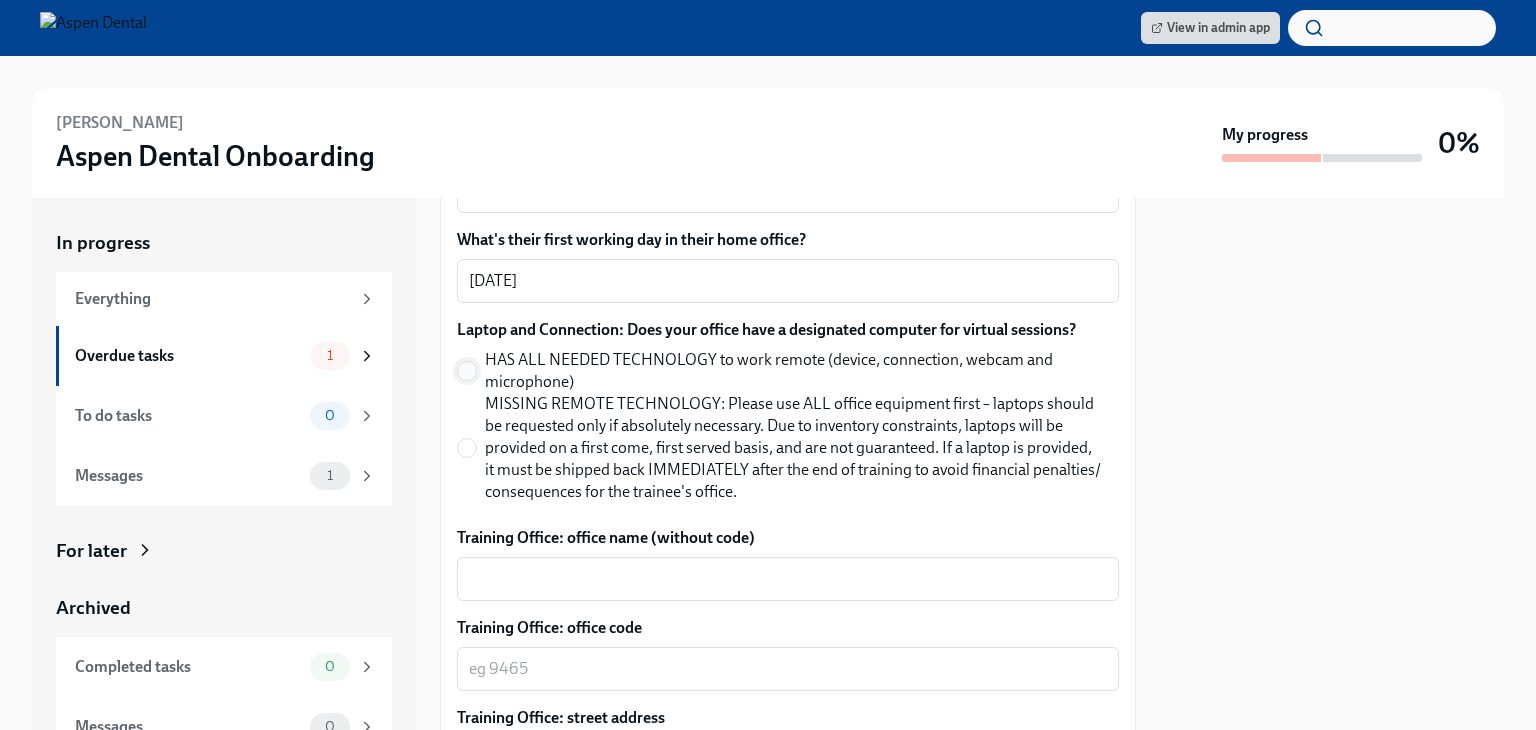 click on "HAS ALL NEEDED TECHNOLOGY to work remote (device, connection, webcam and microphone)" at bounding box center [467, 371] 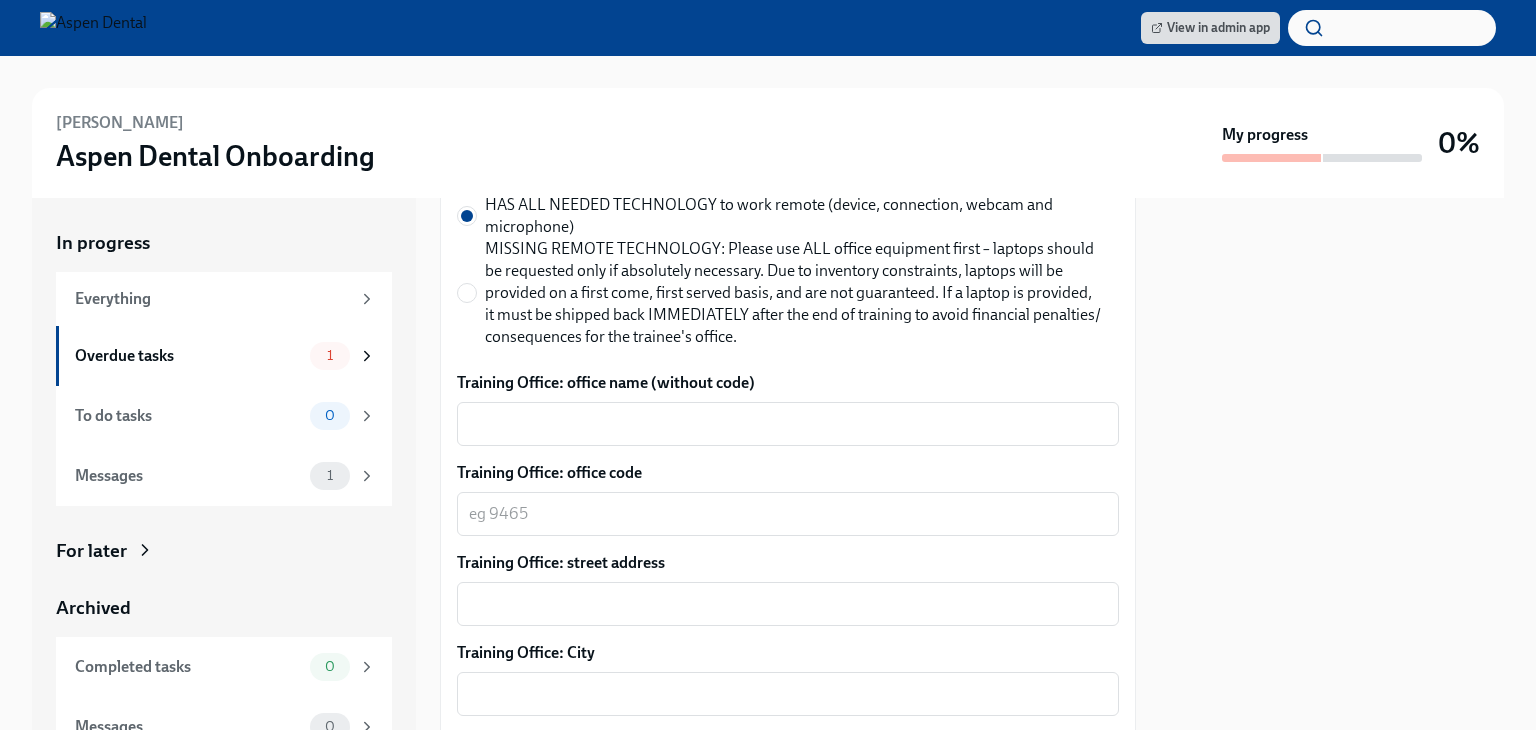 scroll, scrollTop: 1027, scrollLeft: 0, axis: vertical 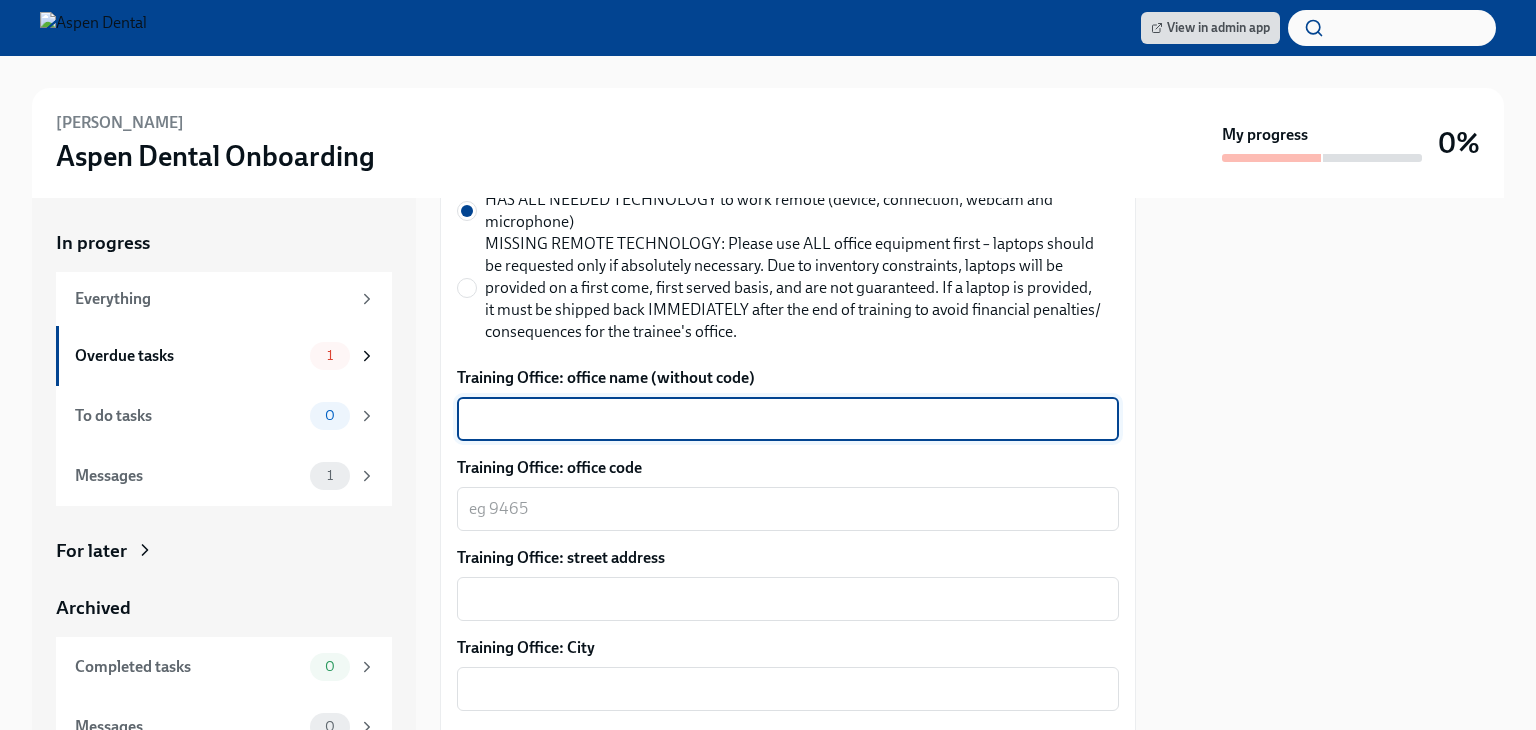 click on "Training Office: office name (without code)" at bounding box center (788, 419) 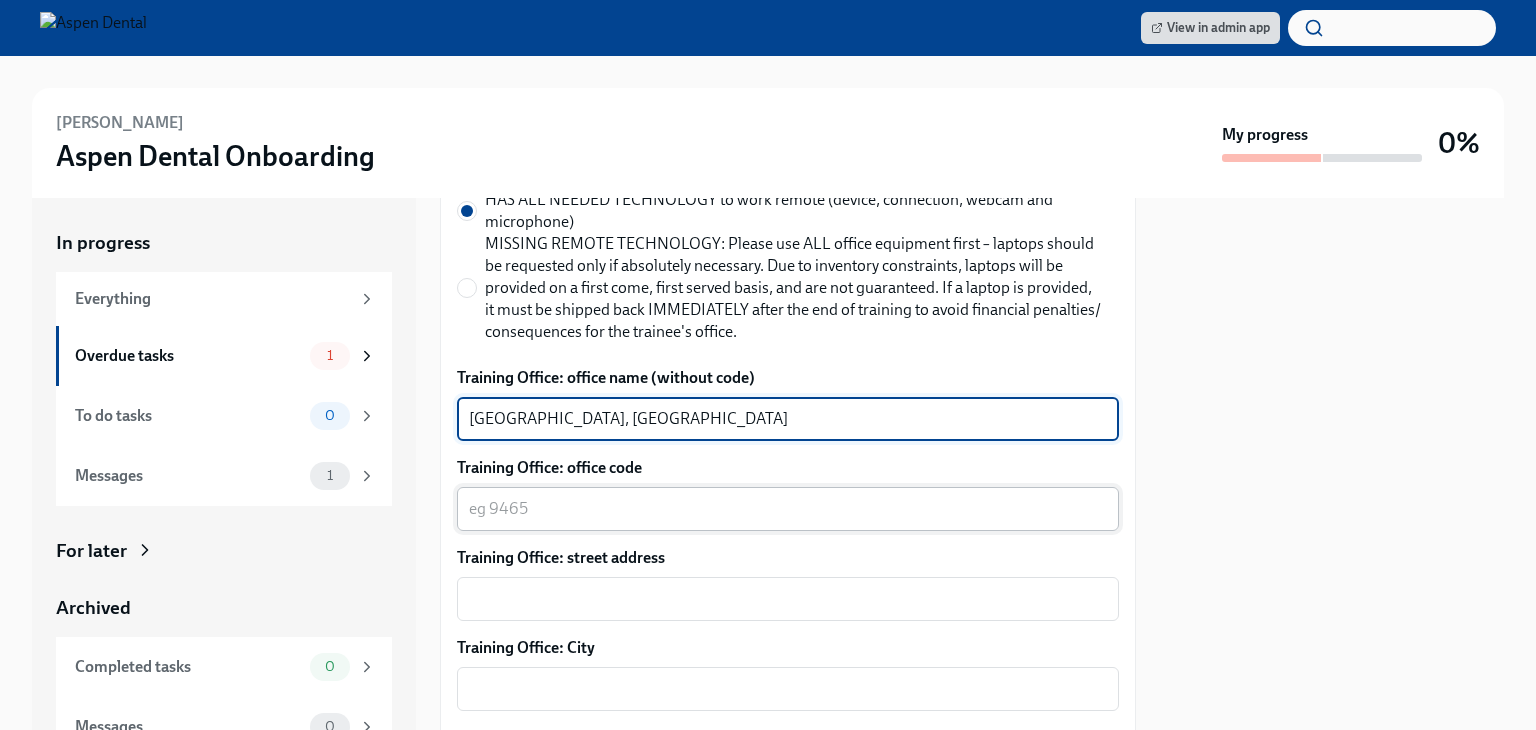 type on "Albany, GA" 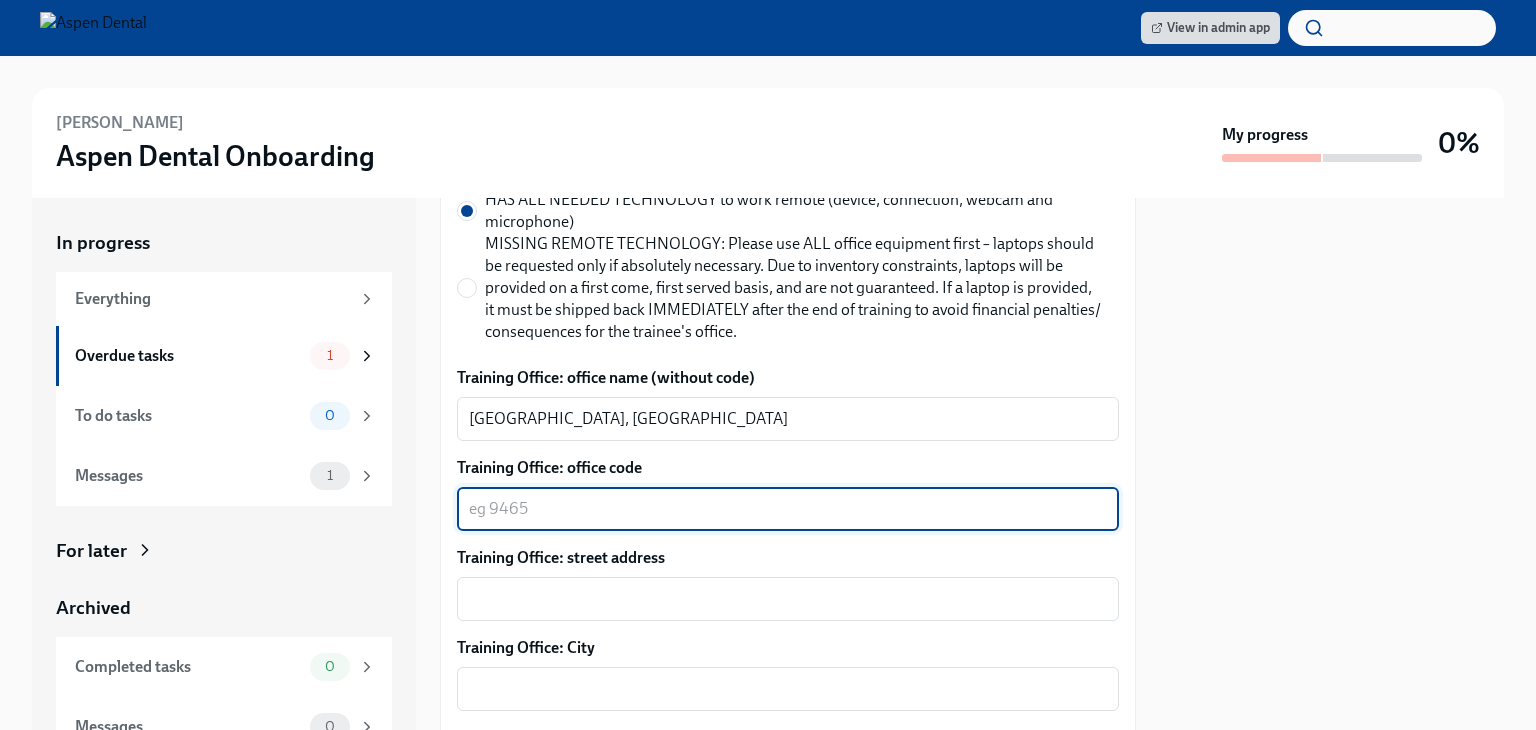 click on "Training Office: office code" at bounding box center (788, 509) 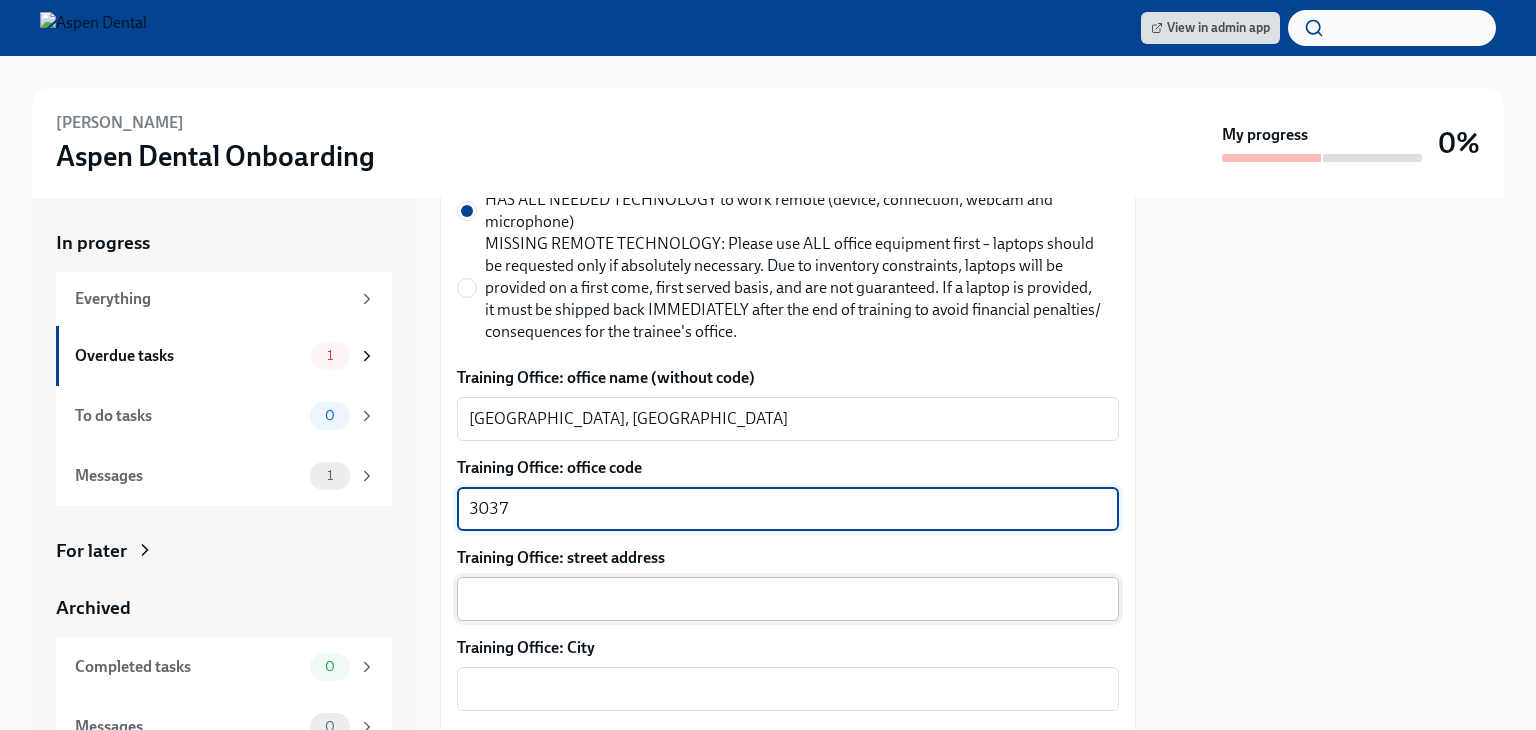 type on "3037" 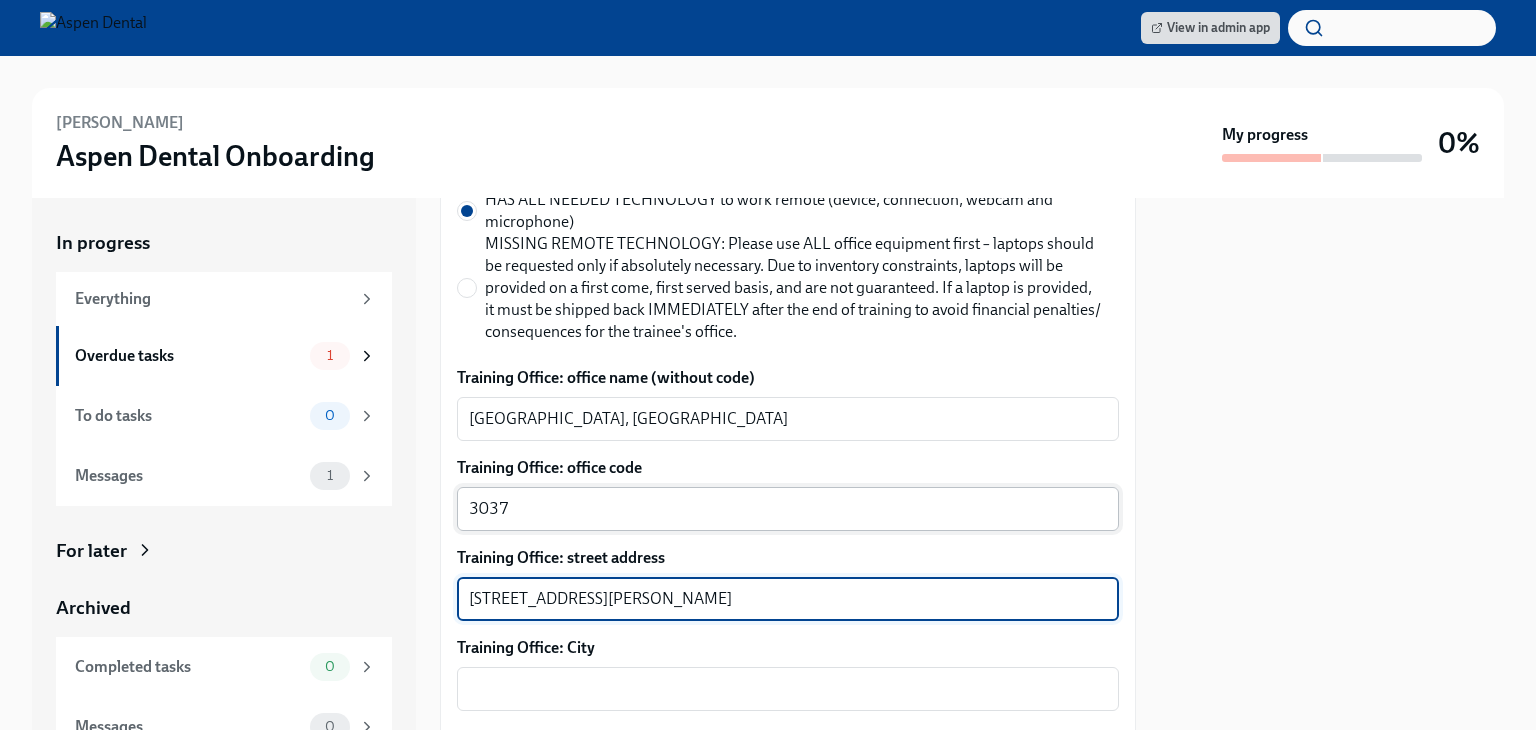 scroll, scrollTop: 1264, scrollLeft: 0, axis: vertical 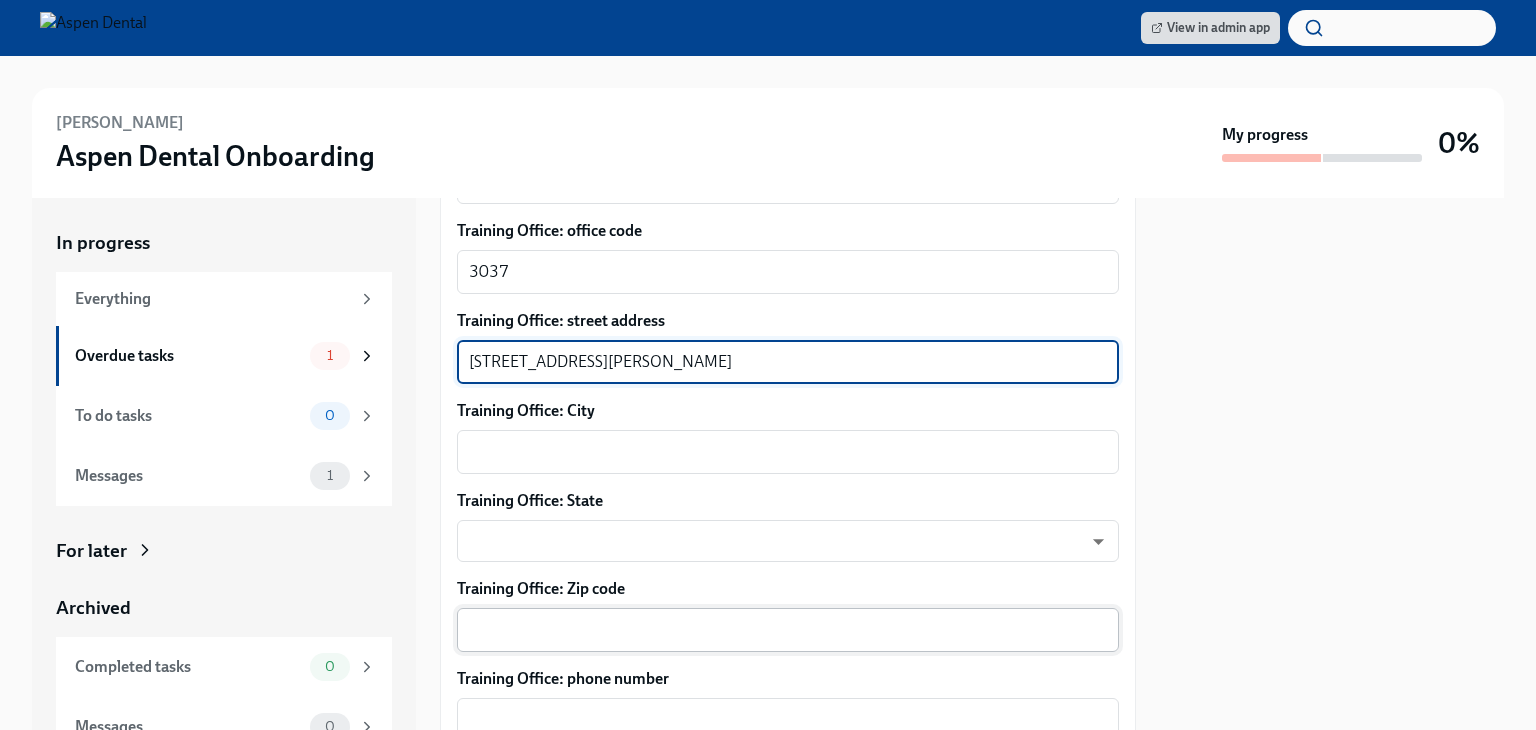 type on "2630 Dawson Rd" 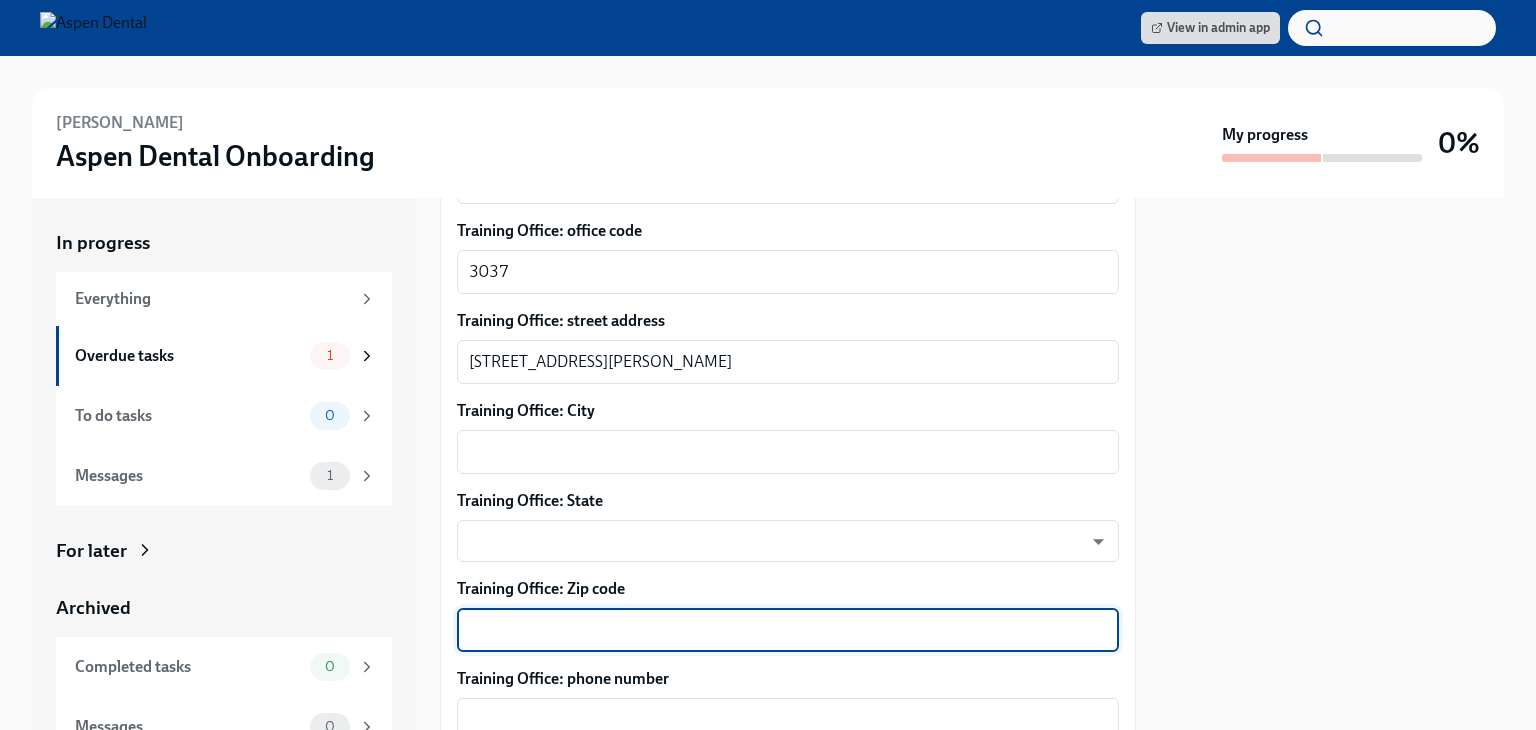 click on "Training Office: Zip code" at bounding box center (788, 630) 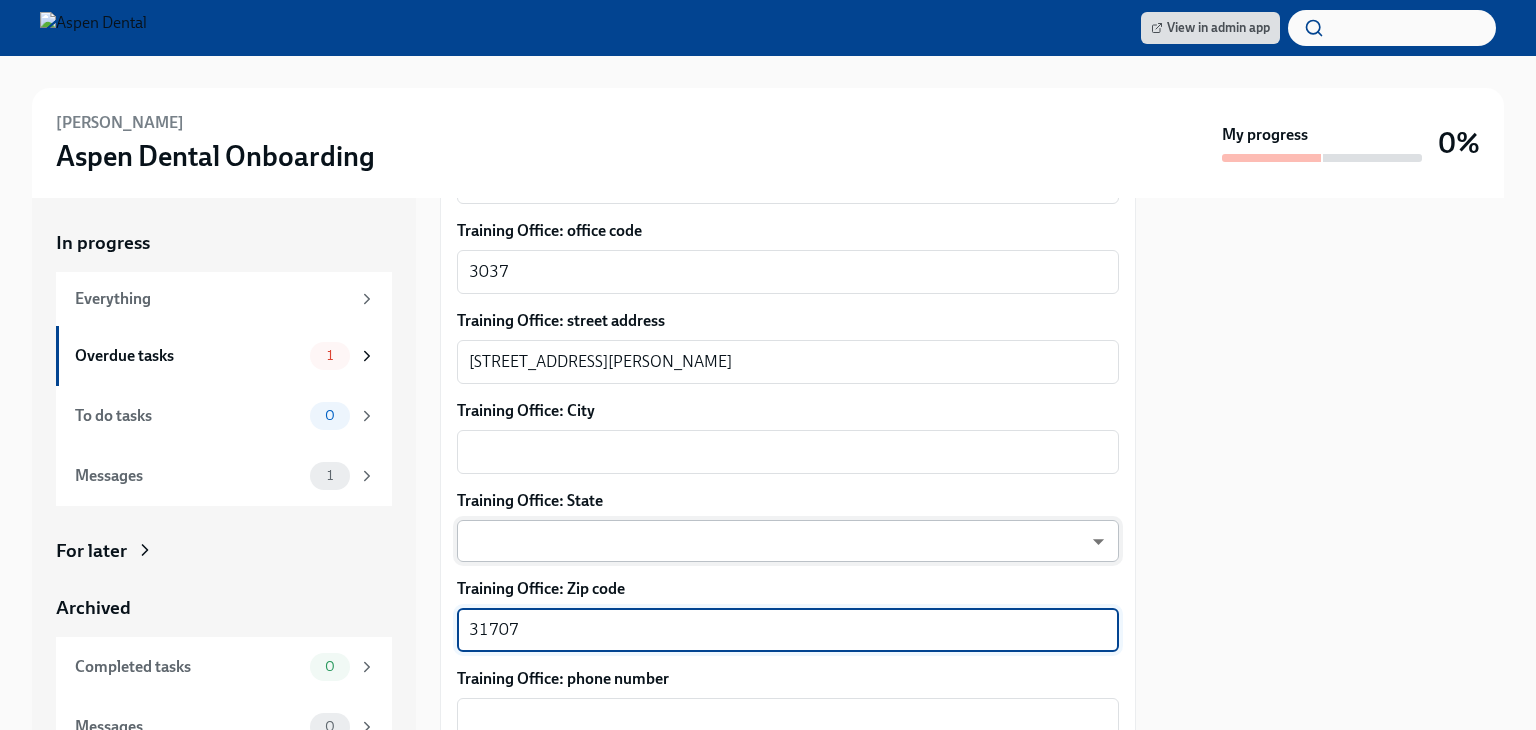 type on "31707" 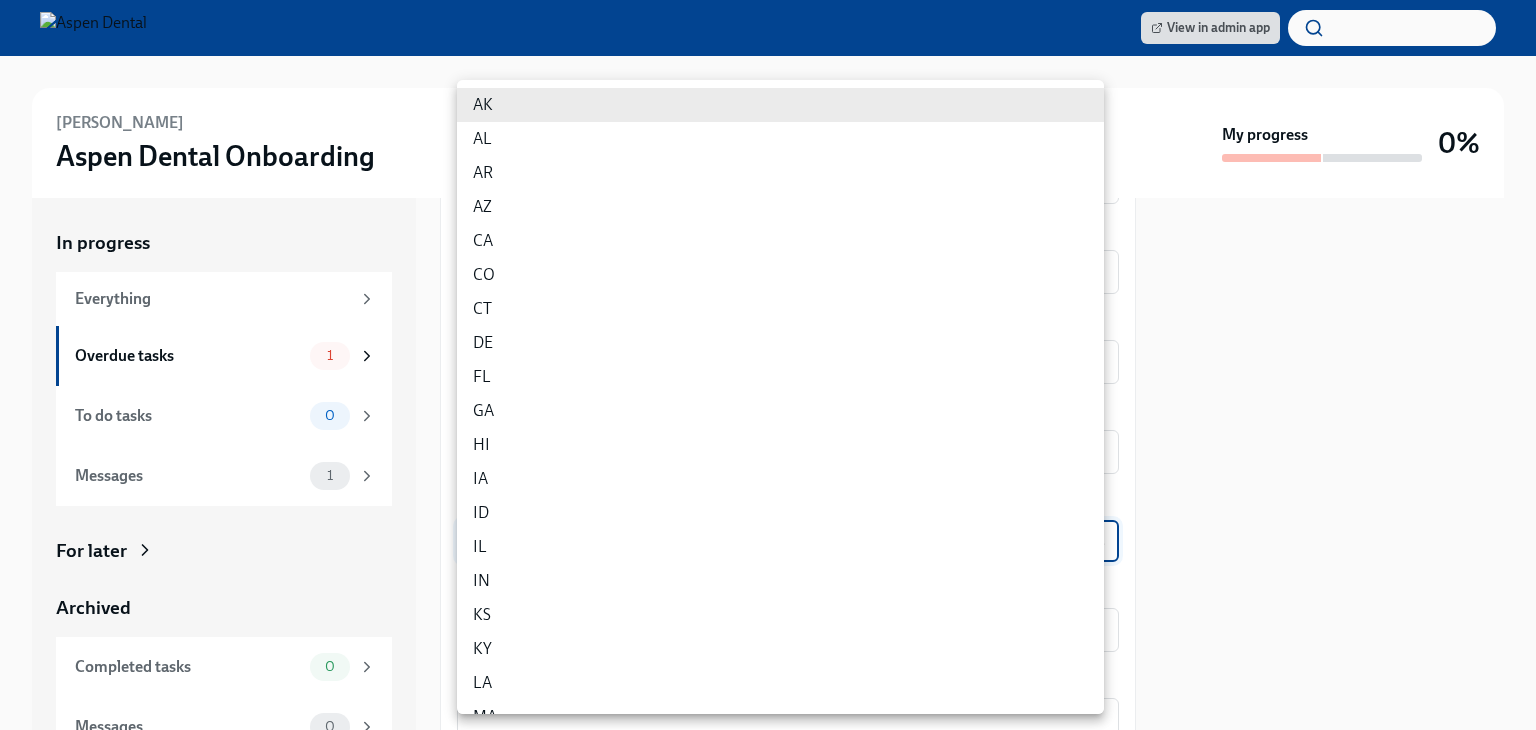 click on "GA" at bounding box center (780, 411) 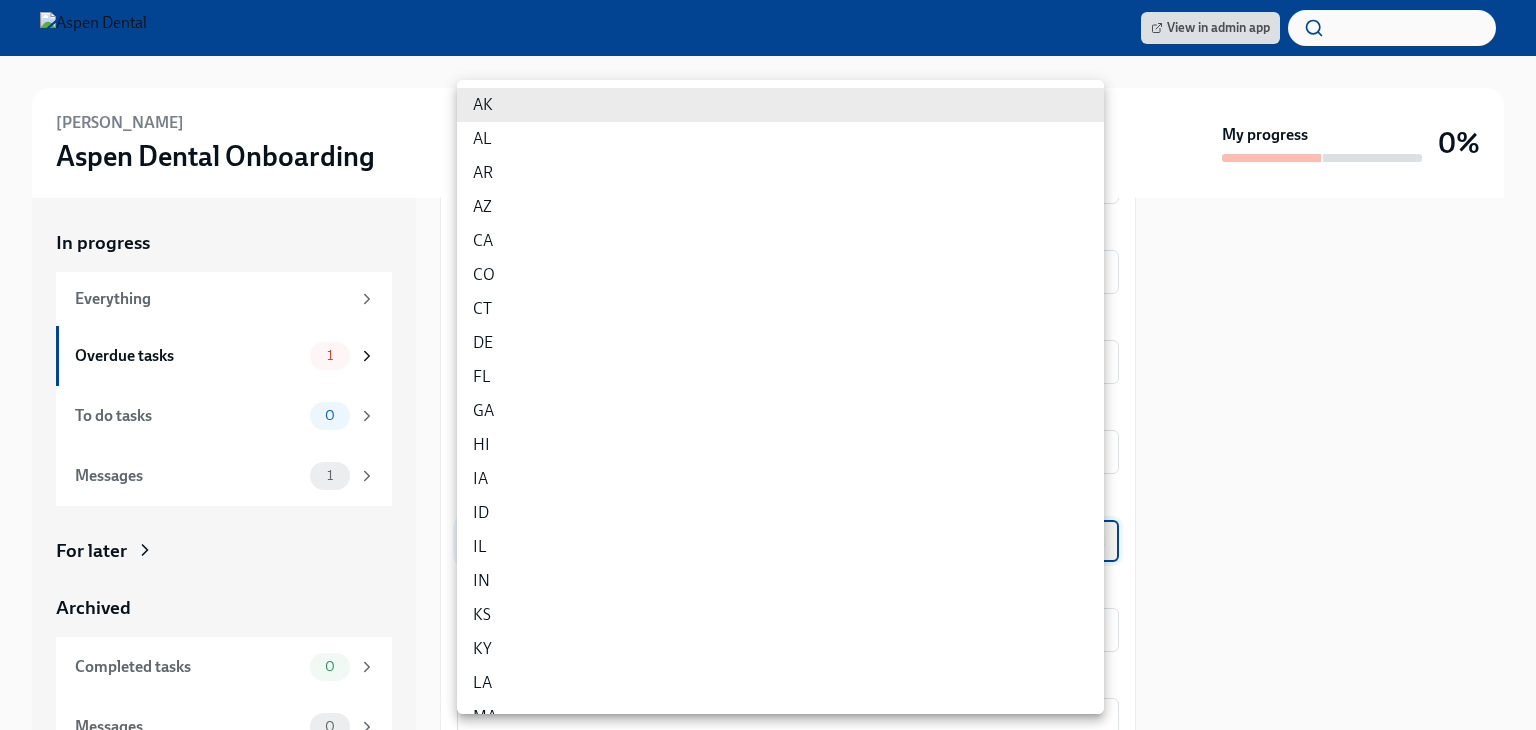 type on "f_iRdeJEm" 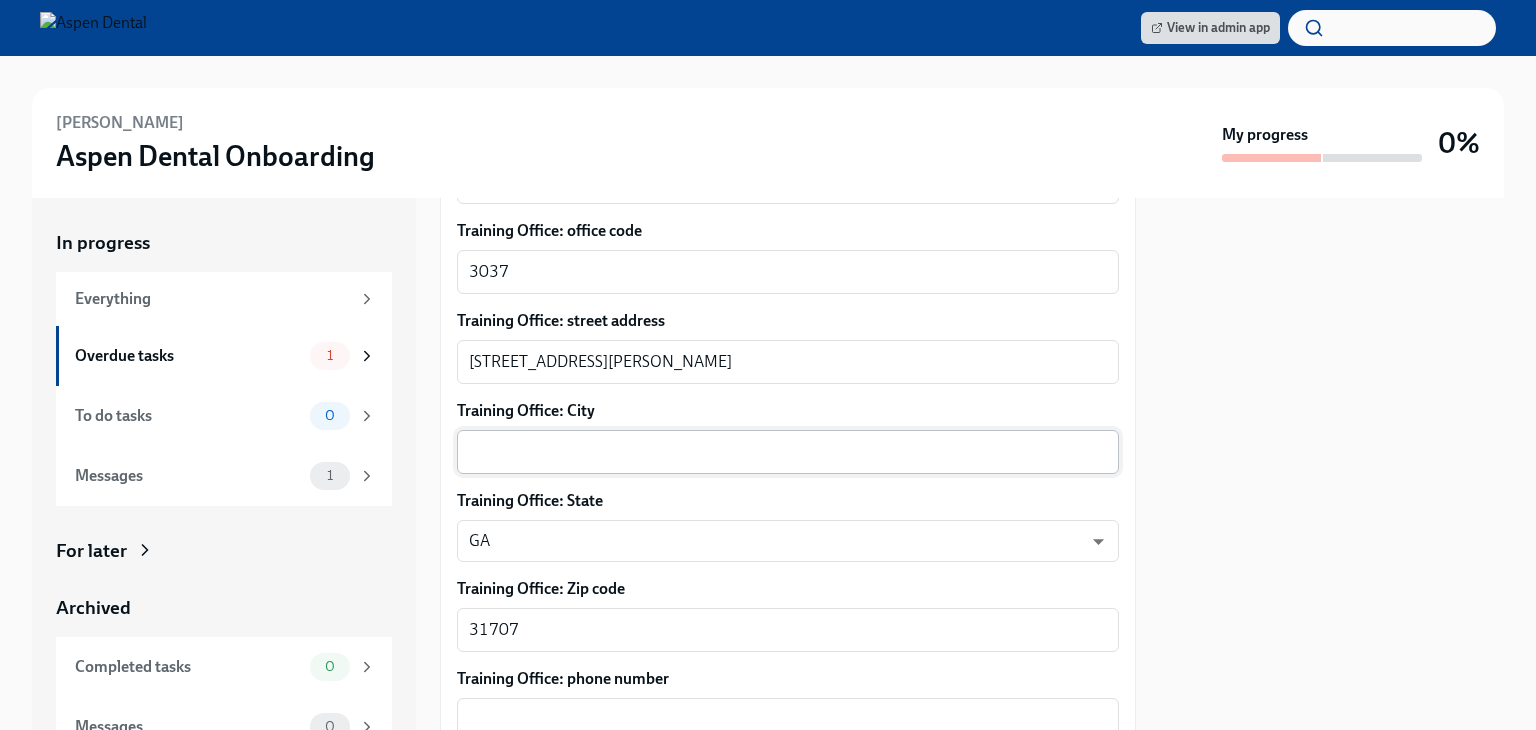 click on "x ​" at bounding box center [788, 452] 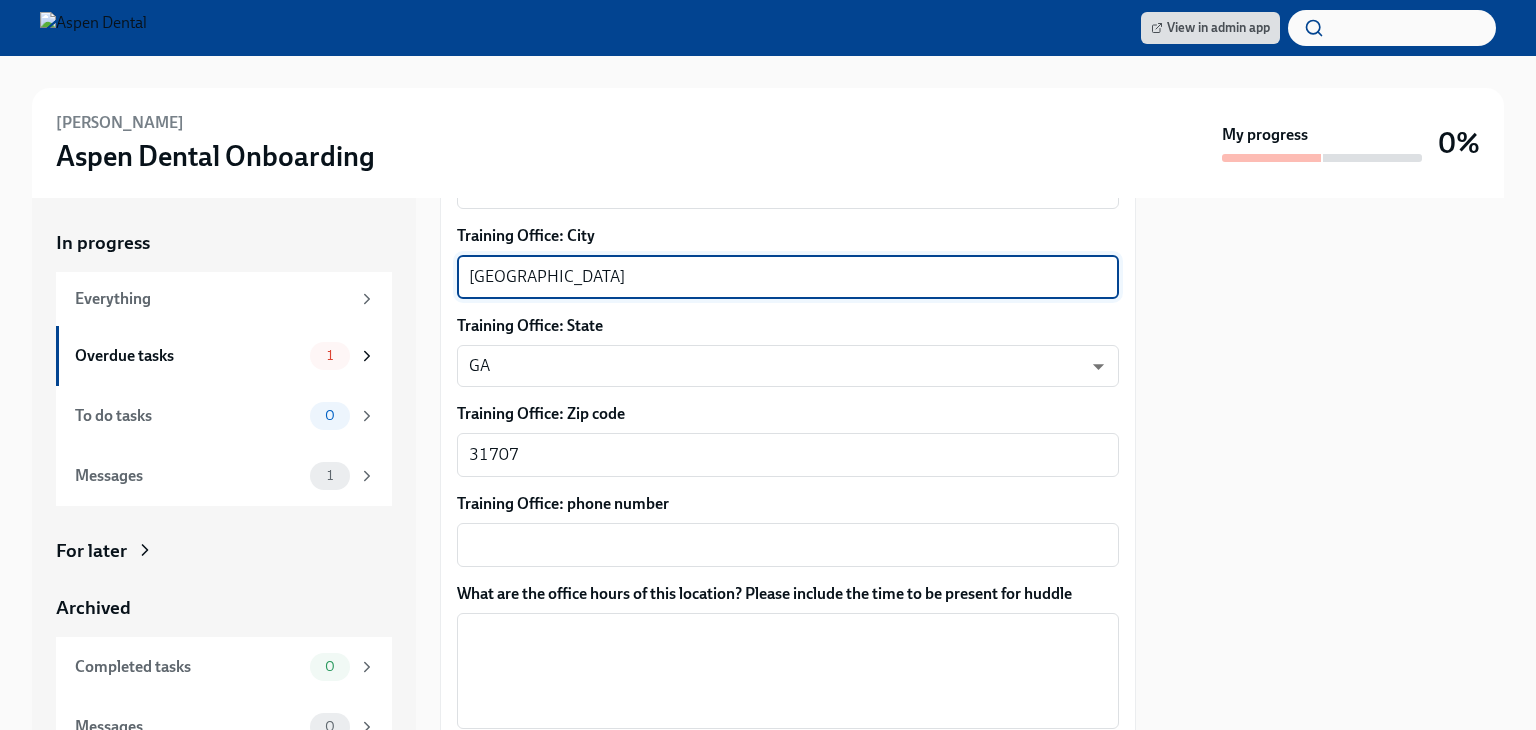 scroll, scrollTop: 1440, scrollLeft: 0, axis: vertical 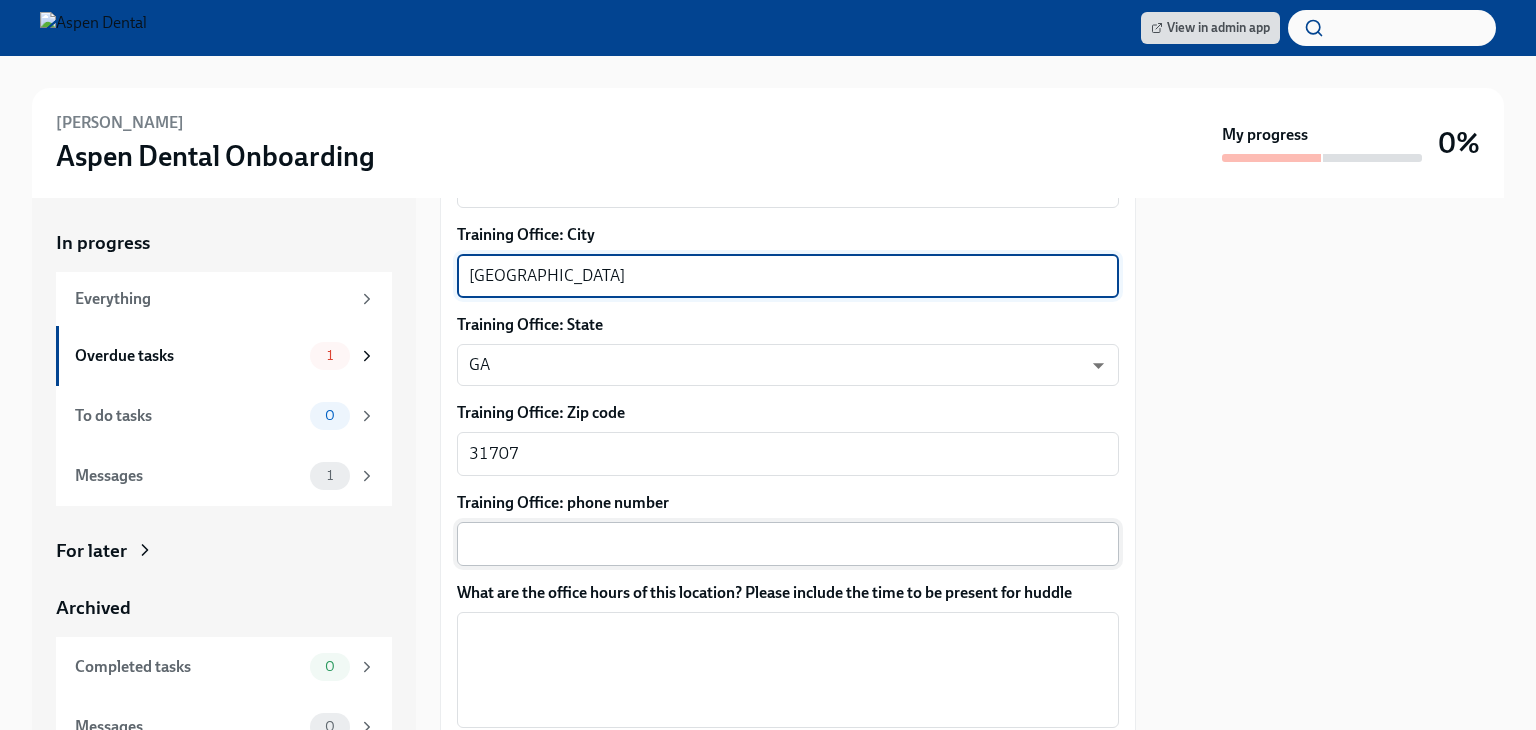 type on "Albany" 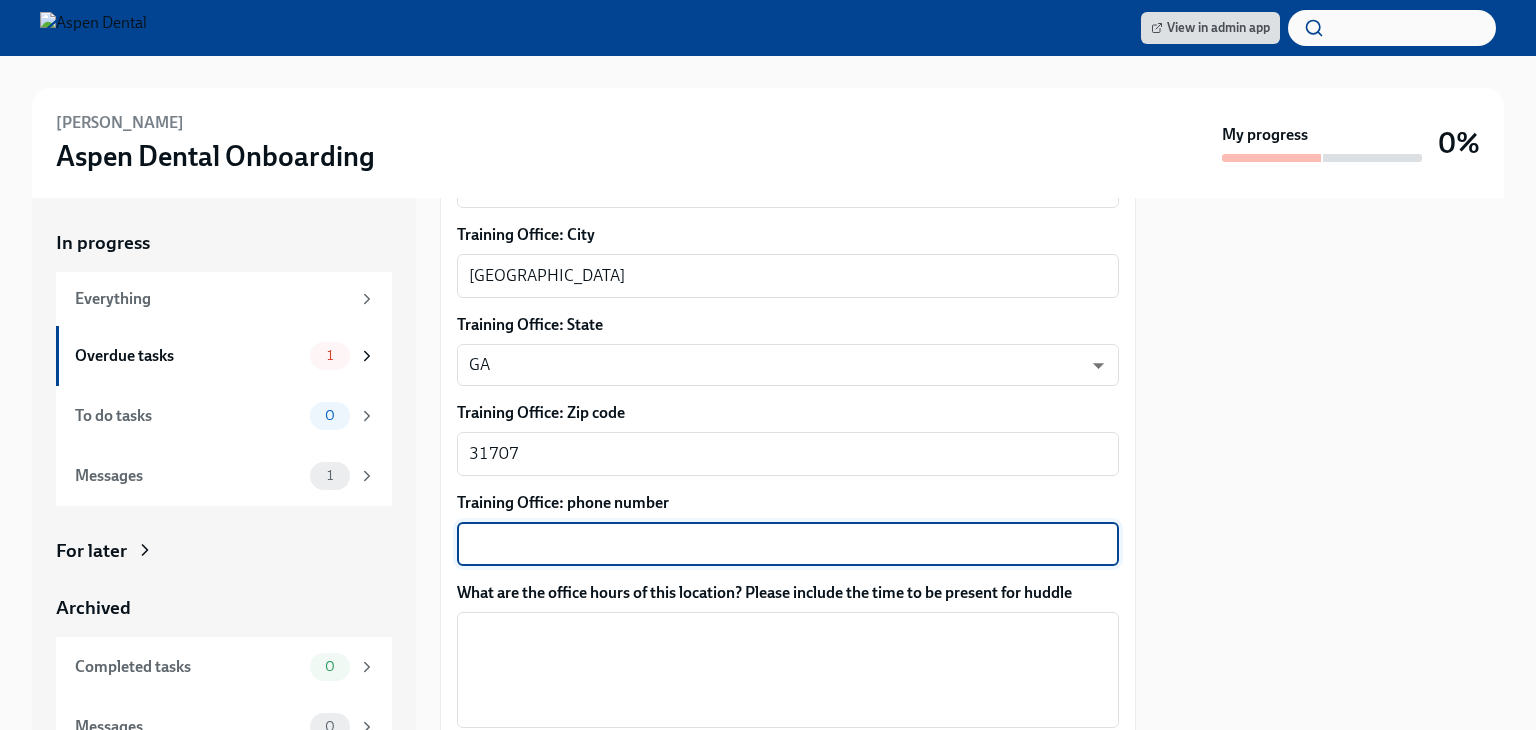 click on "Training Office: phone number" at bounding box center (788, 544) 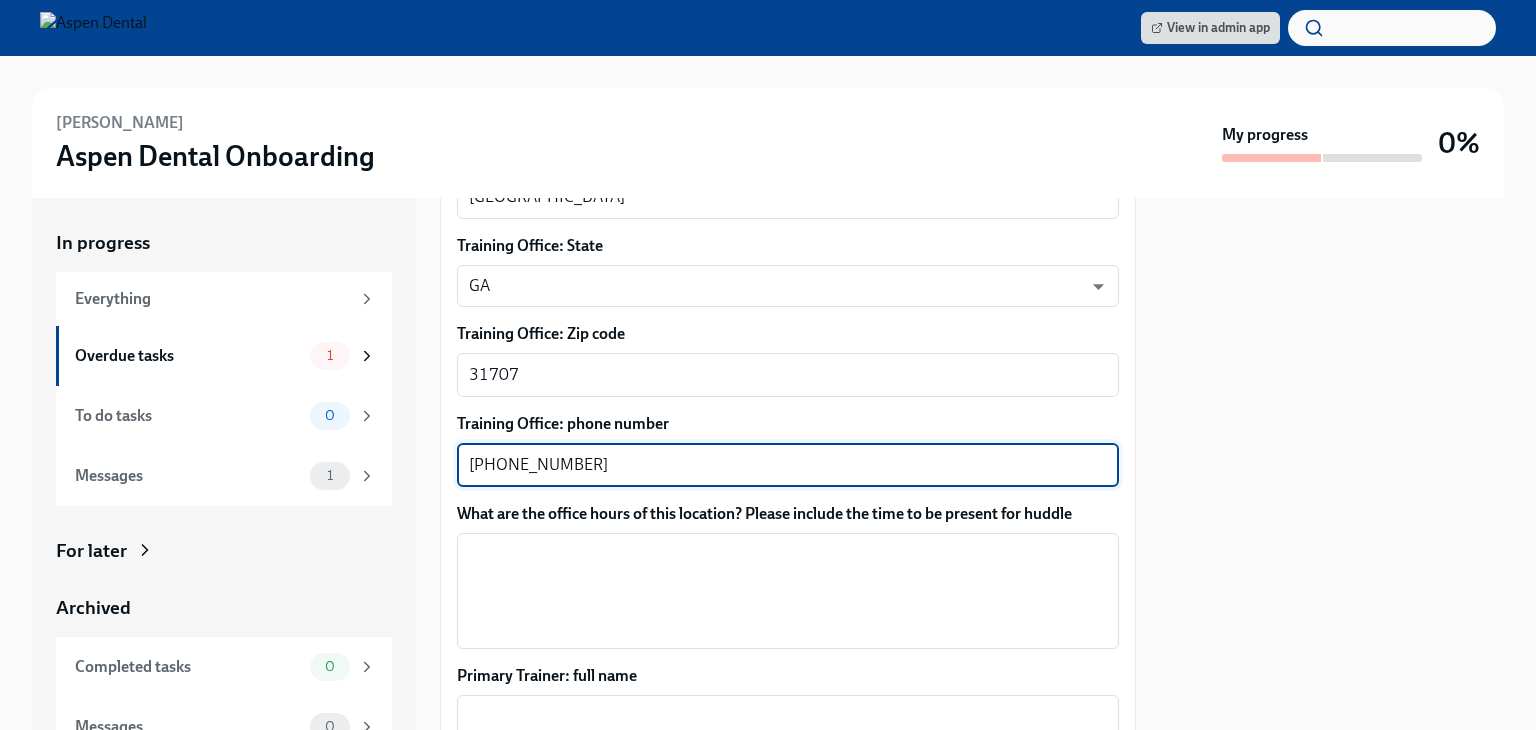 scroll, scrollTop: 1520, scrollLeft: 0, axis: vertical 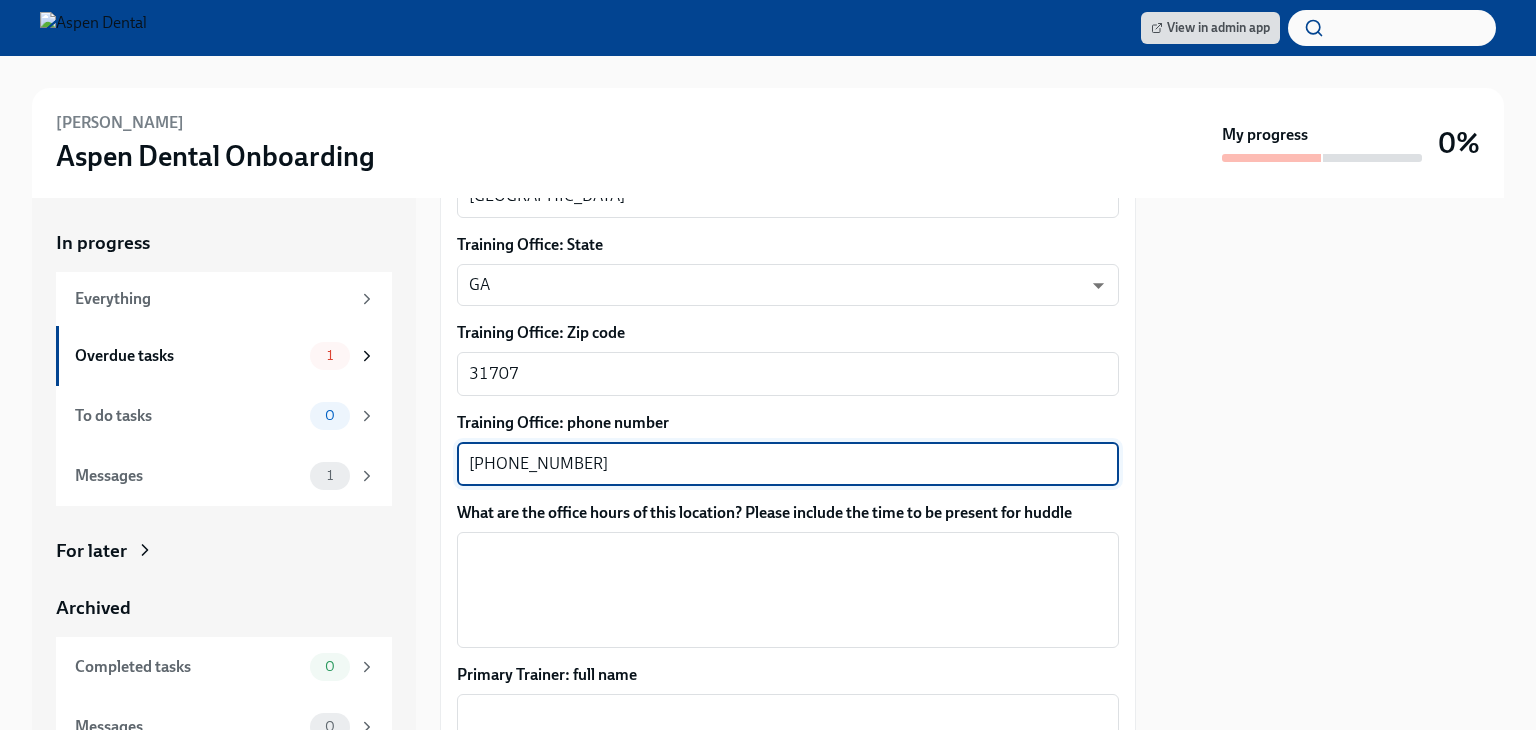 type on "1-229-473-2730" 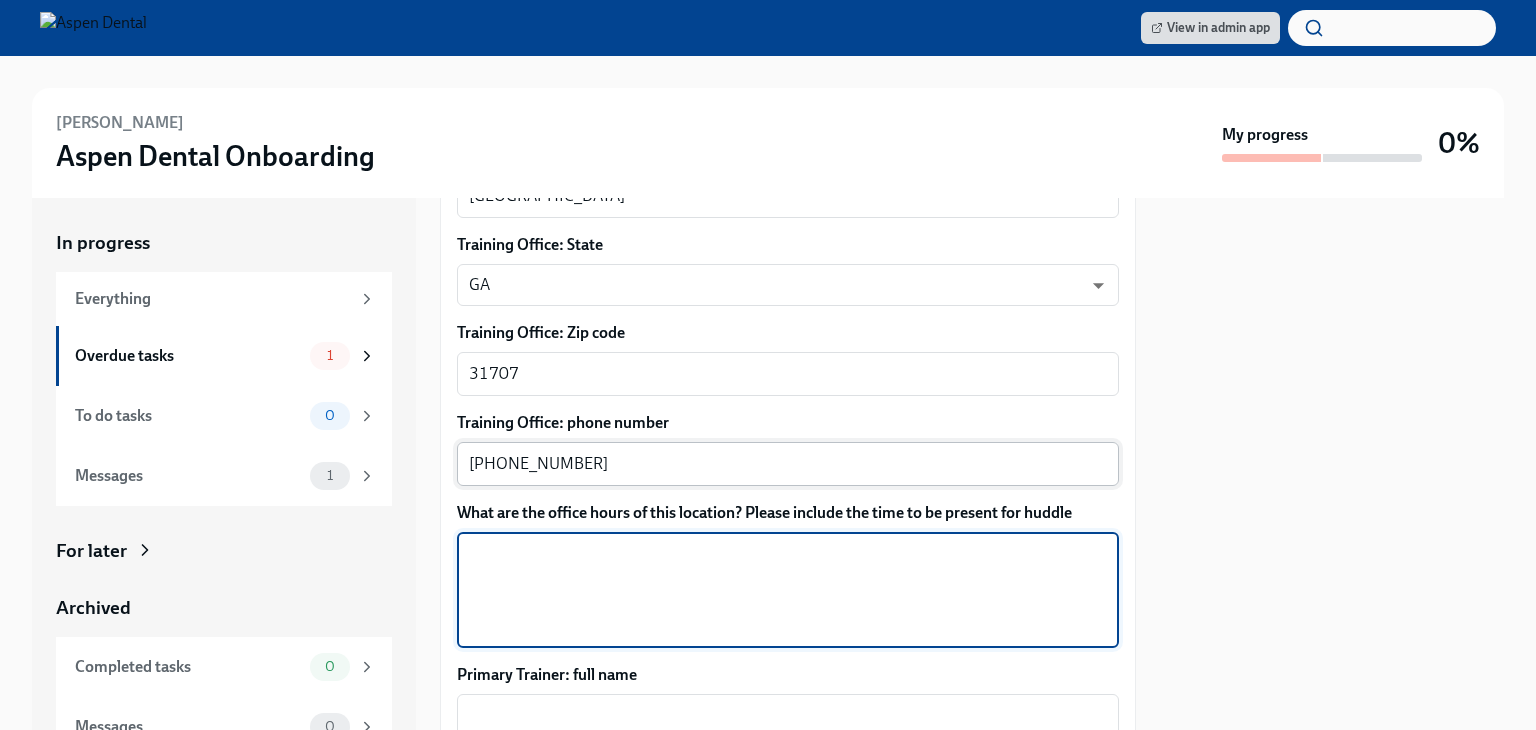 click on "What are the office hours of this location? Please include the time to be present for huddle" at bounding box center [788, 590] 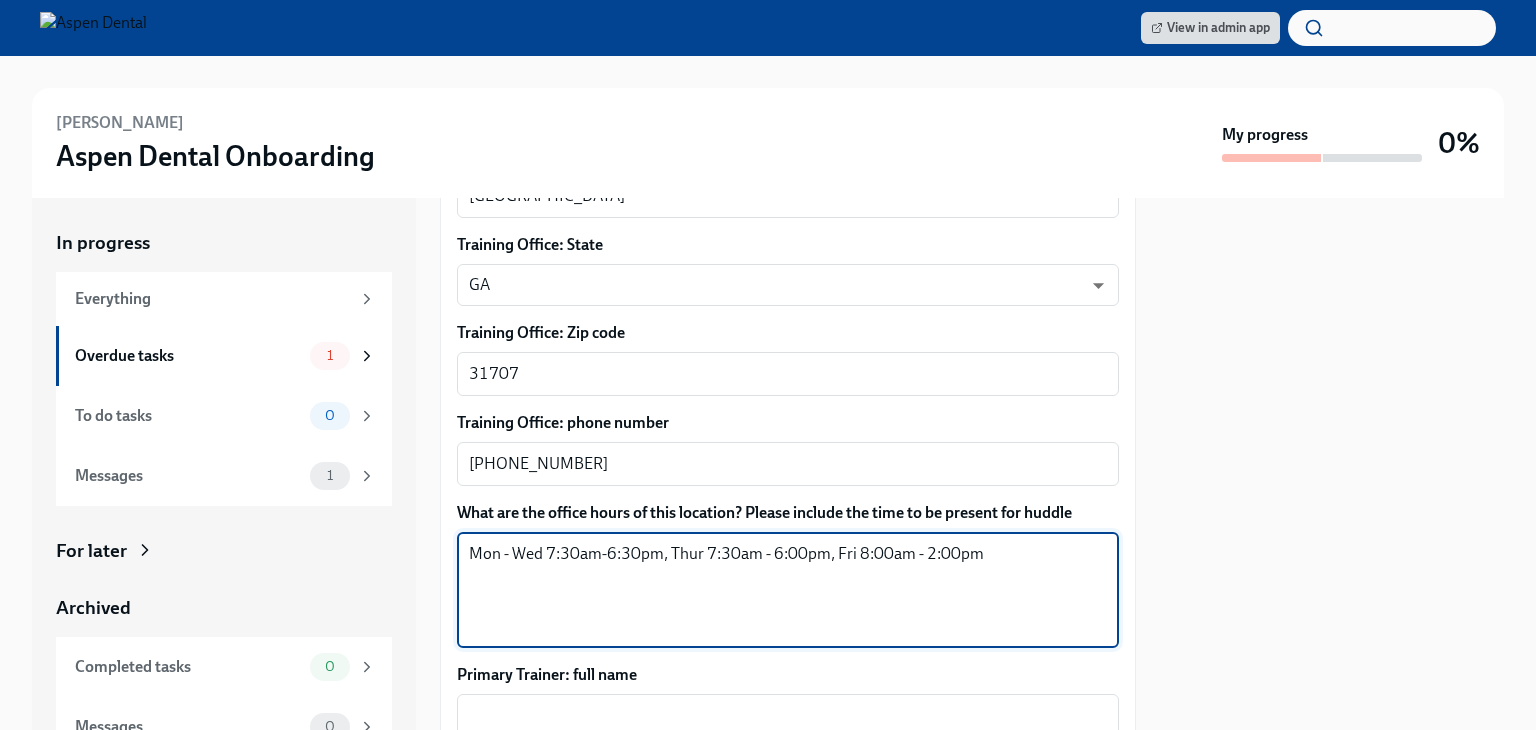 click on "Mon - Wed 7:30am-6:30pm, Thur 7:30am - 6:00pm, Fri 8:00am - 2:00pm" at bounding box center (788, 590) 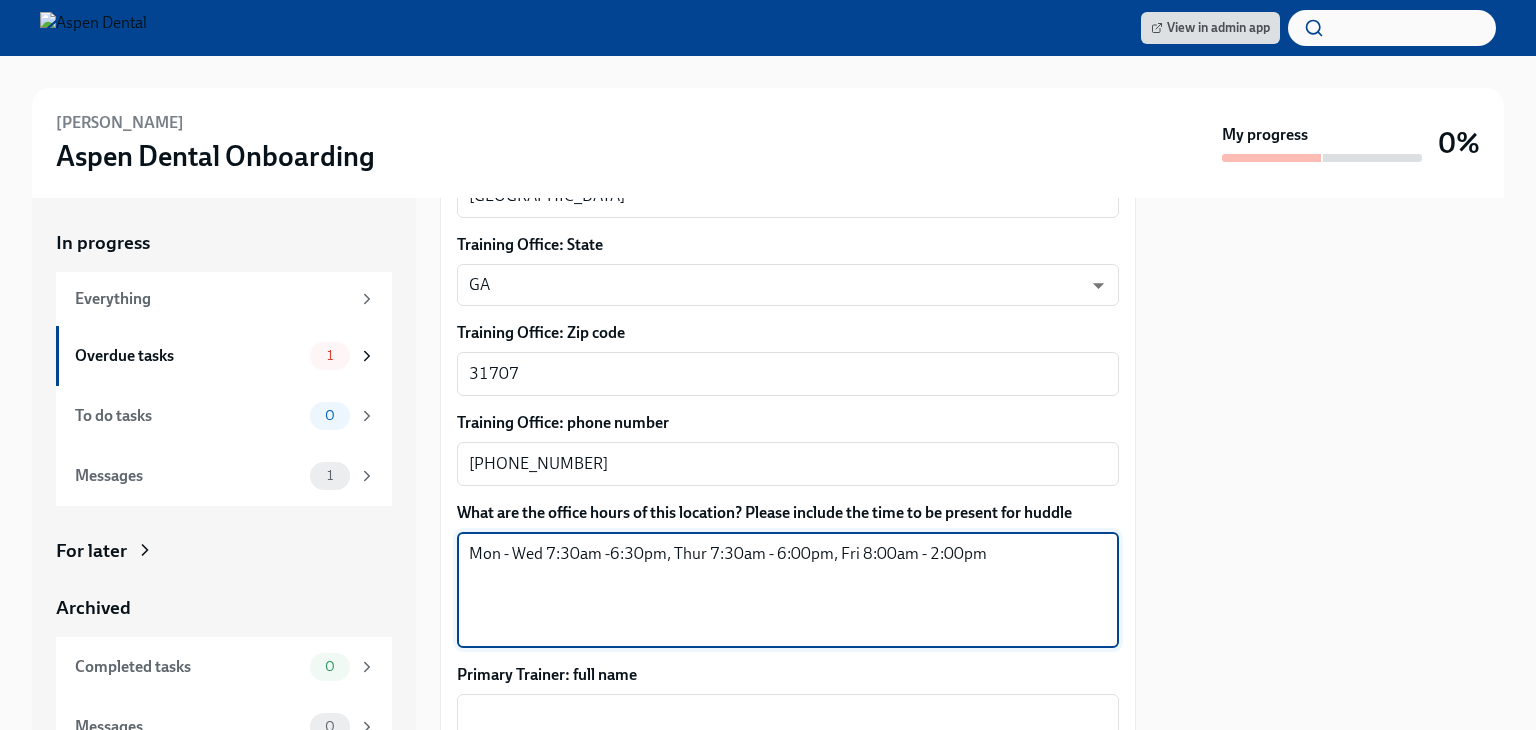 click on "Mon - Wed 7:30am -6:30pm, Thur 7:30am - 6:00pm, Fri 8:00am - 2:00pm" at bounding box center (788, 590) 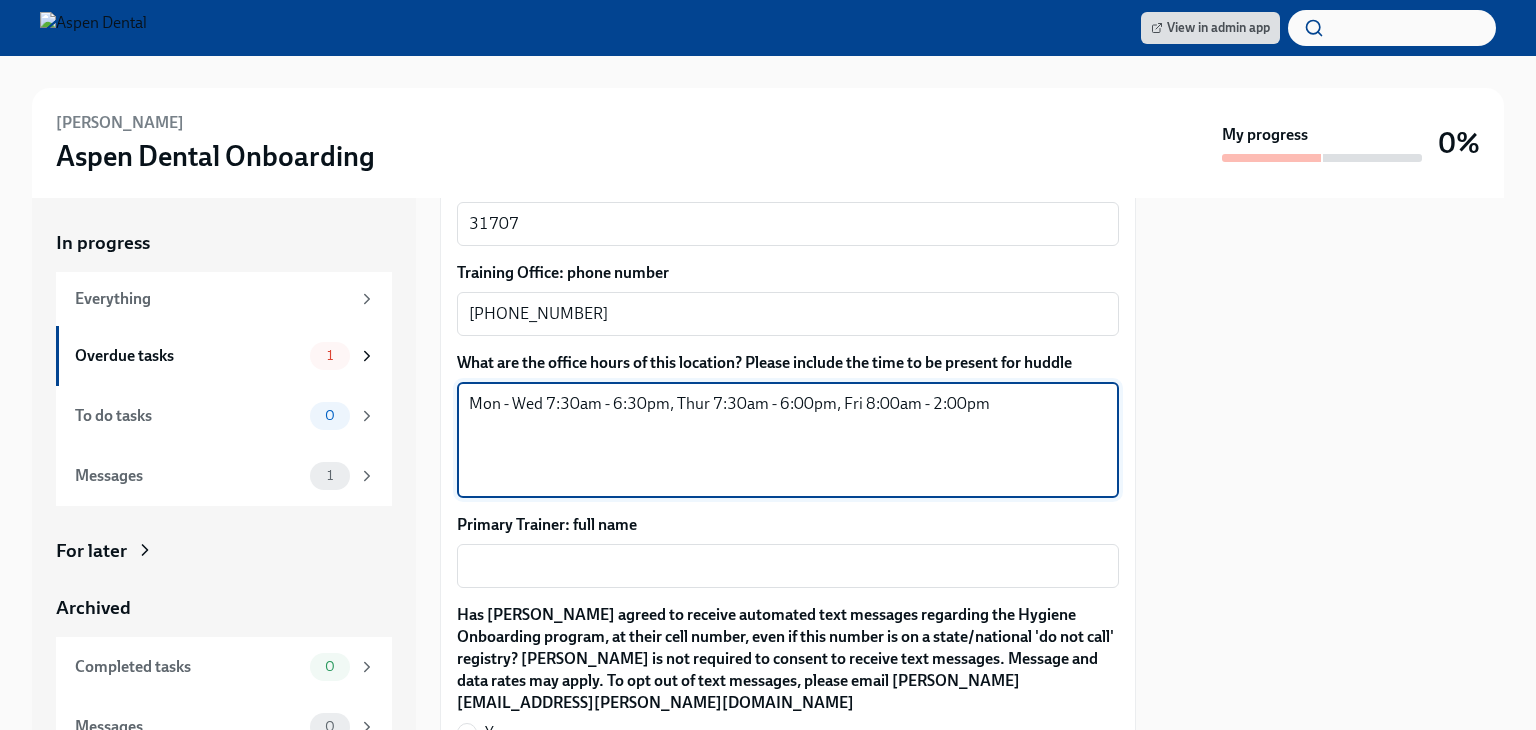 scroll, scrollTop: 1680, scrollLeft: 0, axis: vertical 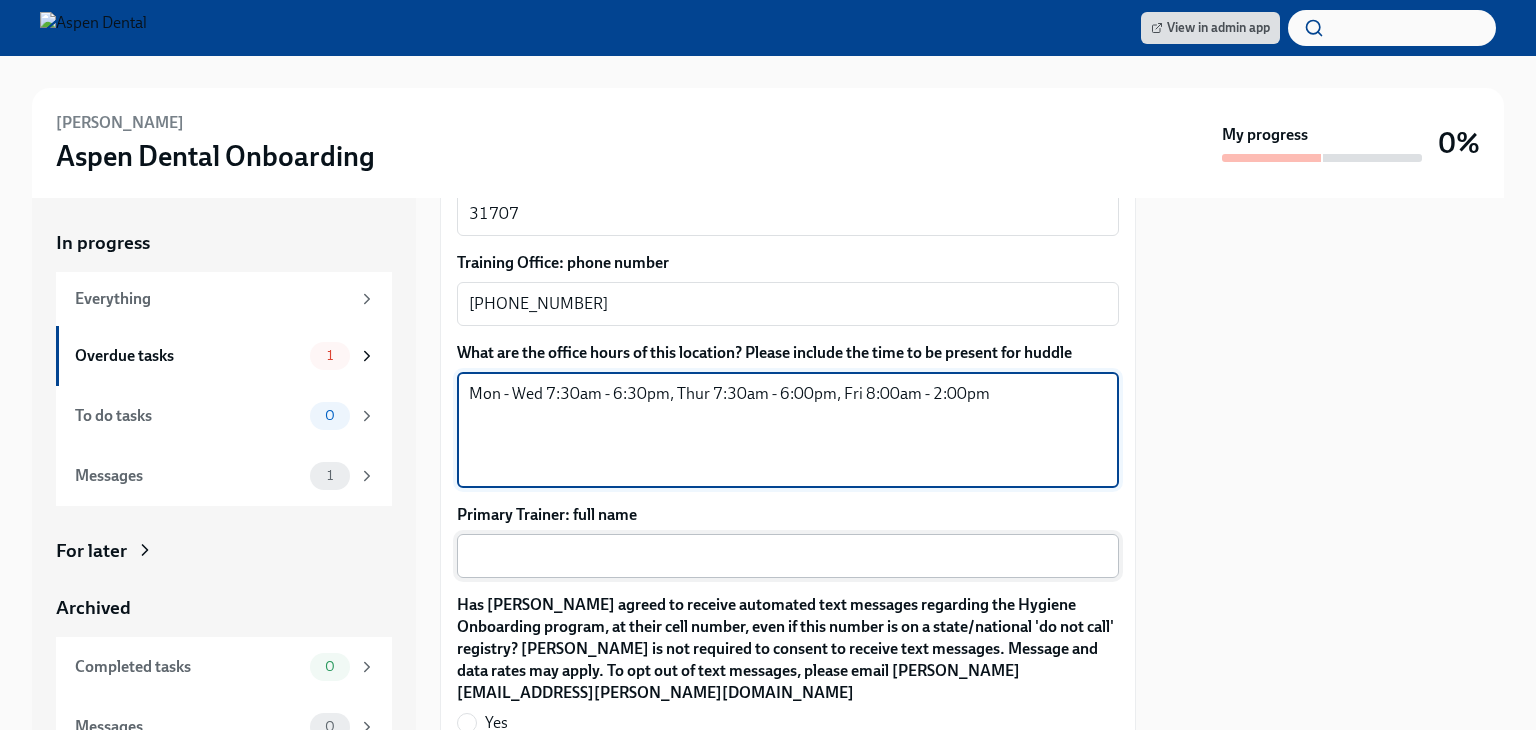 type on "Mon - Wed 7:30am - 6:30pm, Thur 7:30am - 6:00pm, Fri 8:00am - 2:00pm" 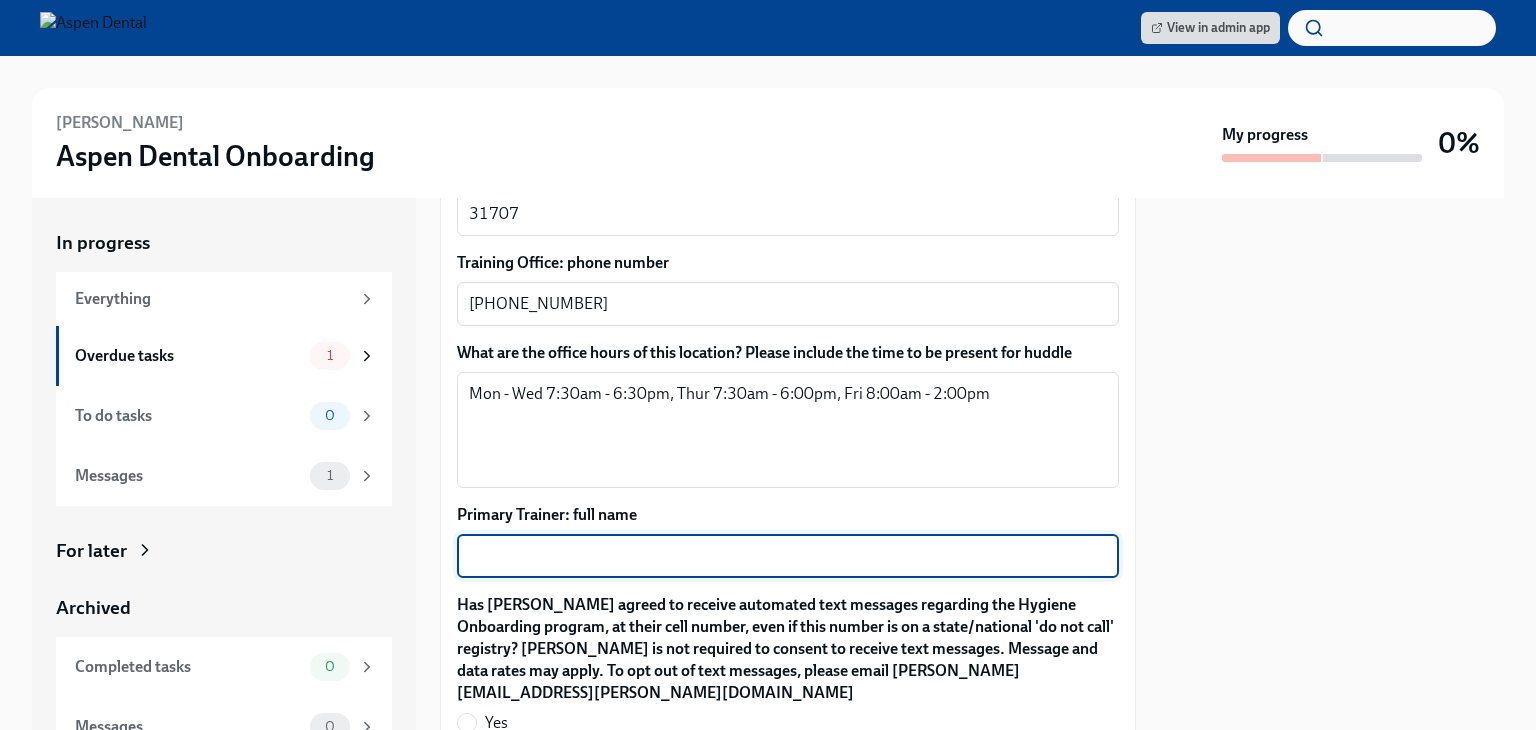 click on "Primary Trainer: full name" at bounding box center (788, 556) 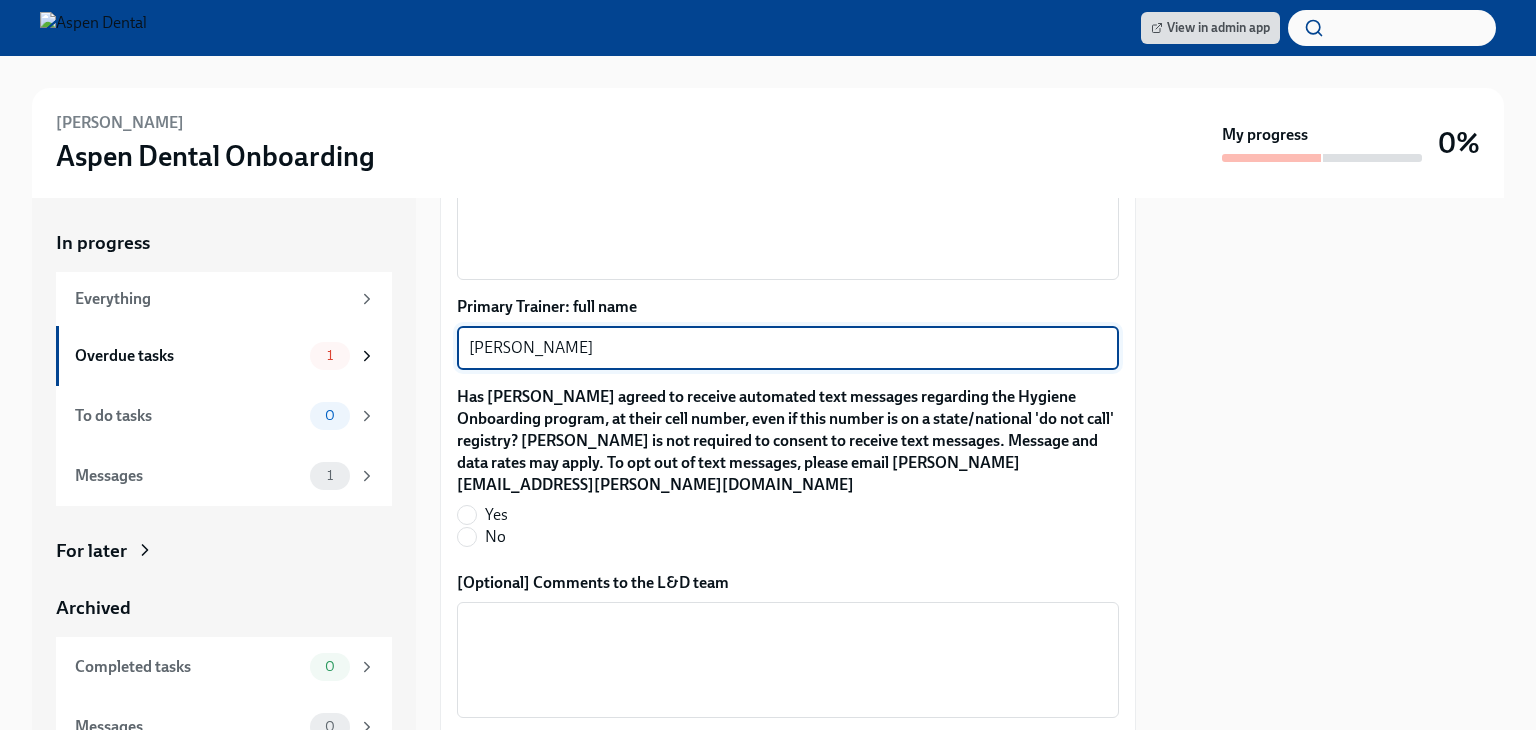 scroll, scrollTop: 1888, scrollLeft: 0, axis: vertical 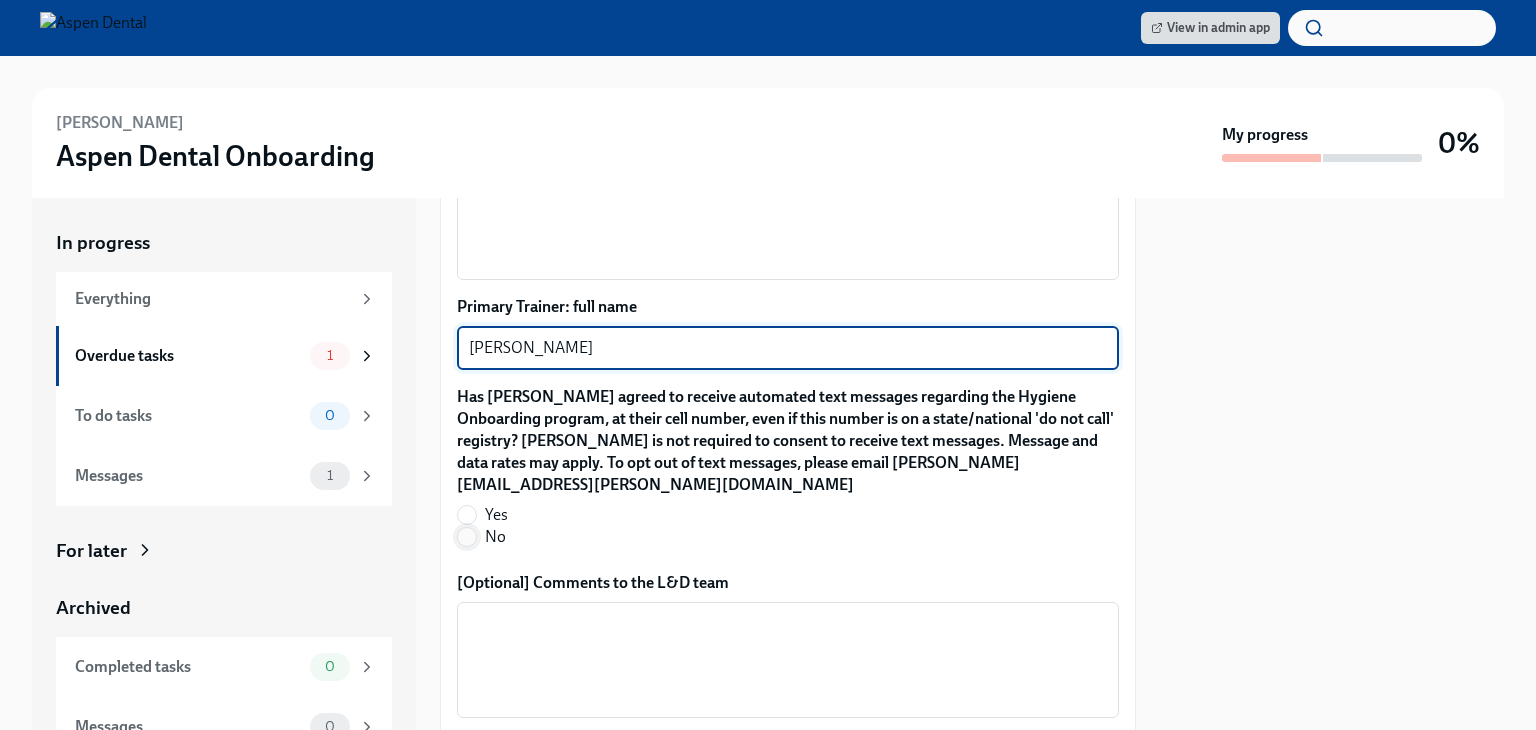 type on "Heather Wilson" 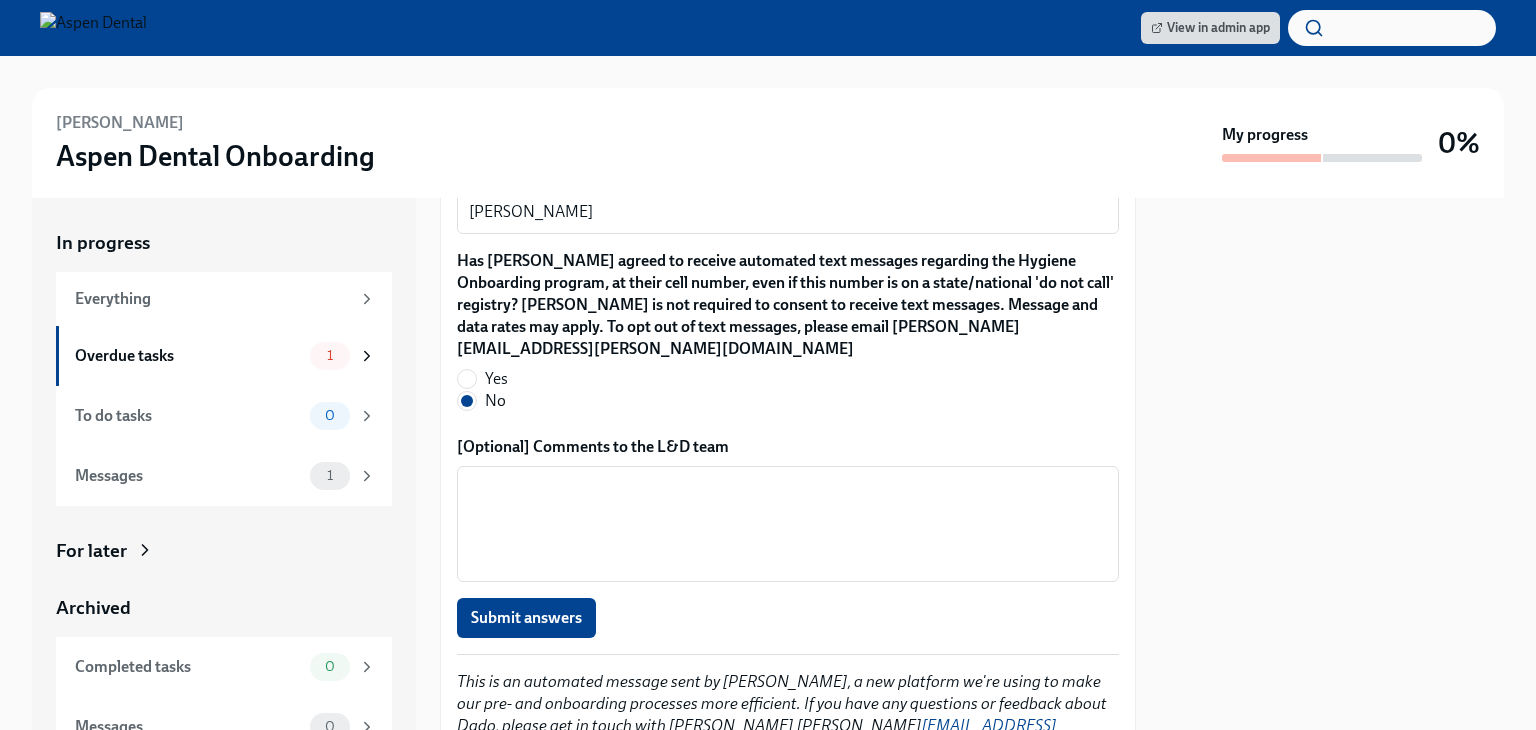 scroll, scrollTop: 2067, scrollLeft: 0, axis: vertical 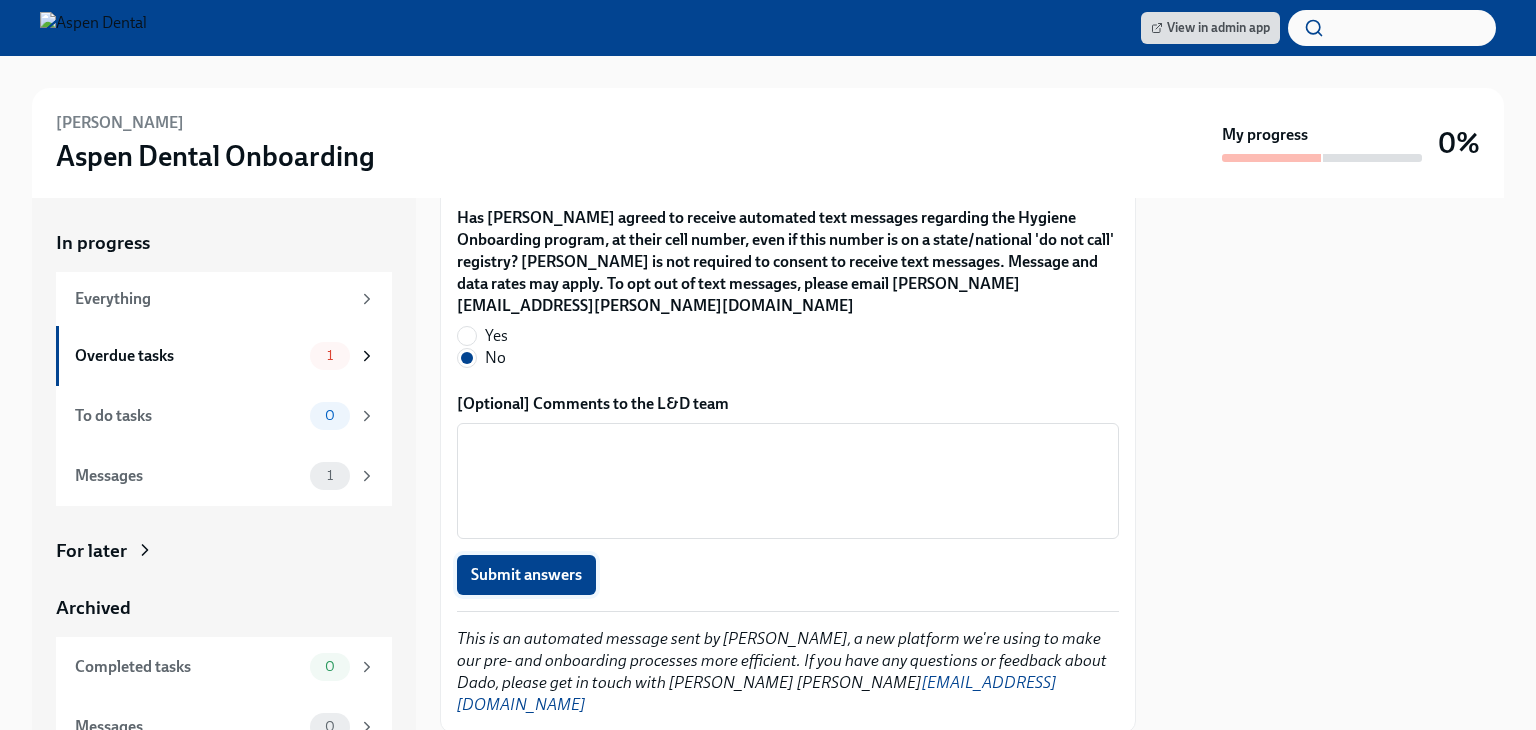 click on "Submit answers" at bounding box center [526, 575] 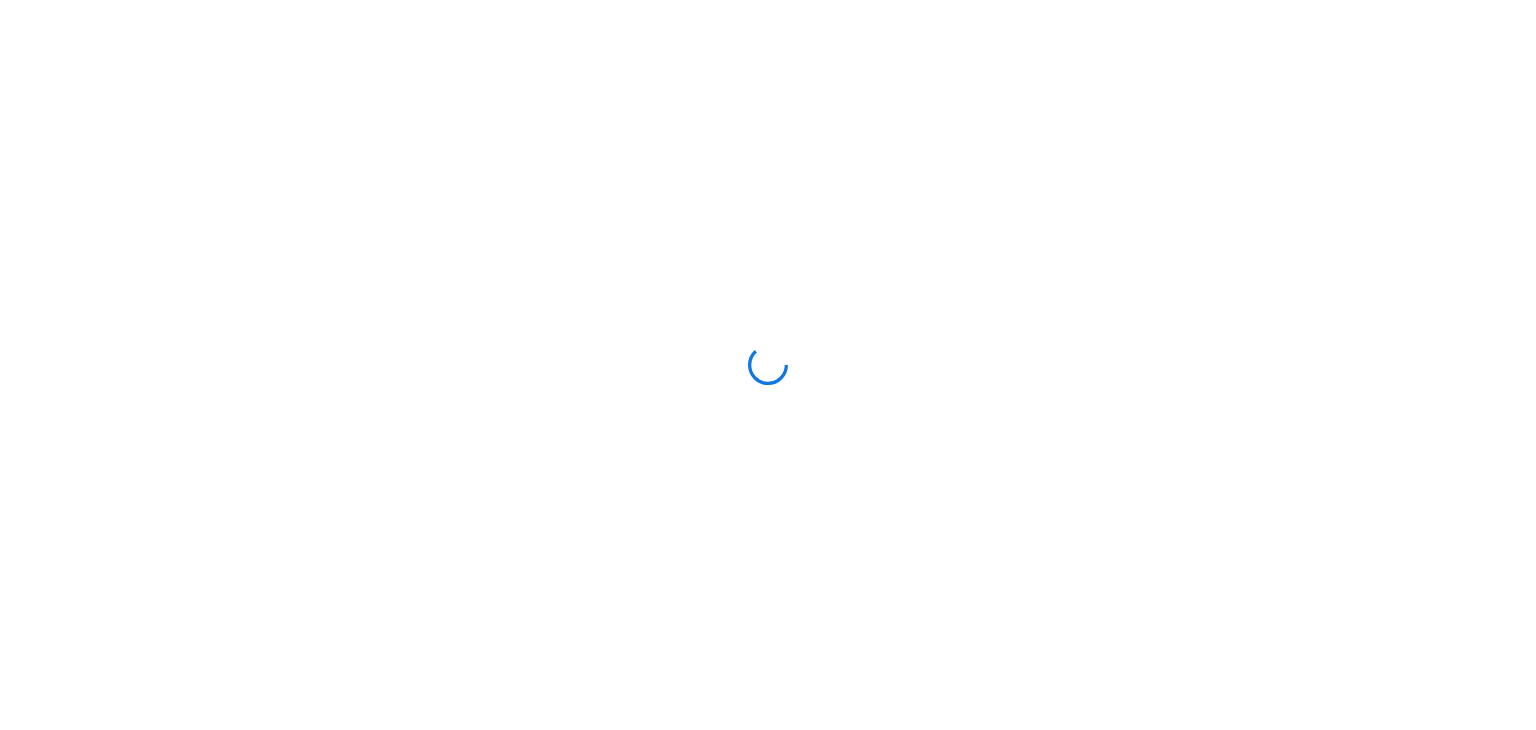scroll, scrollTop: 0, scrollLeft: 0, axis: both 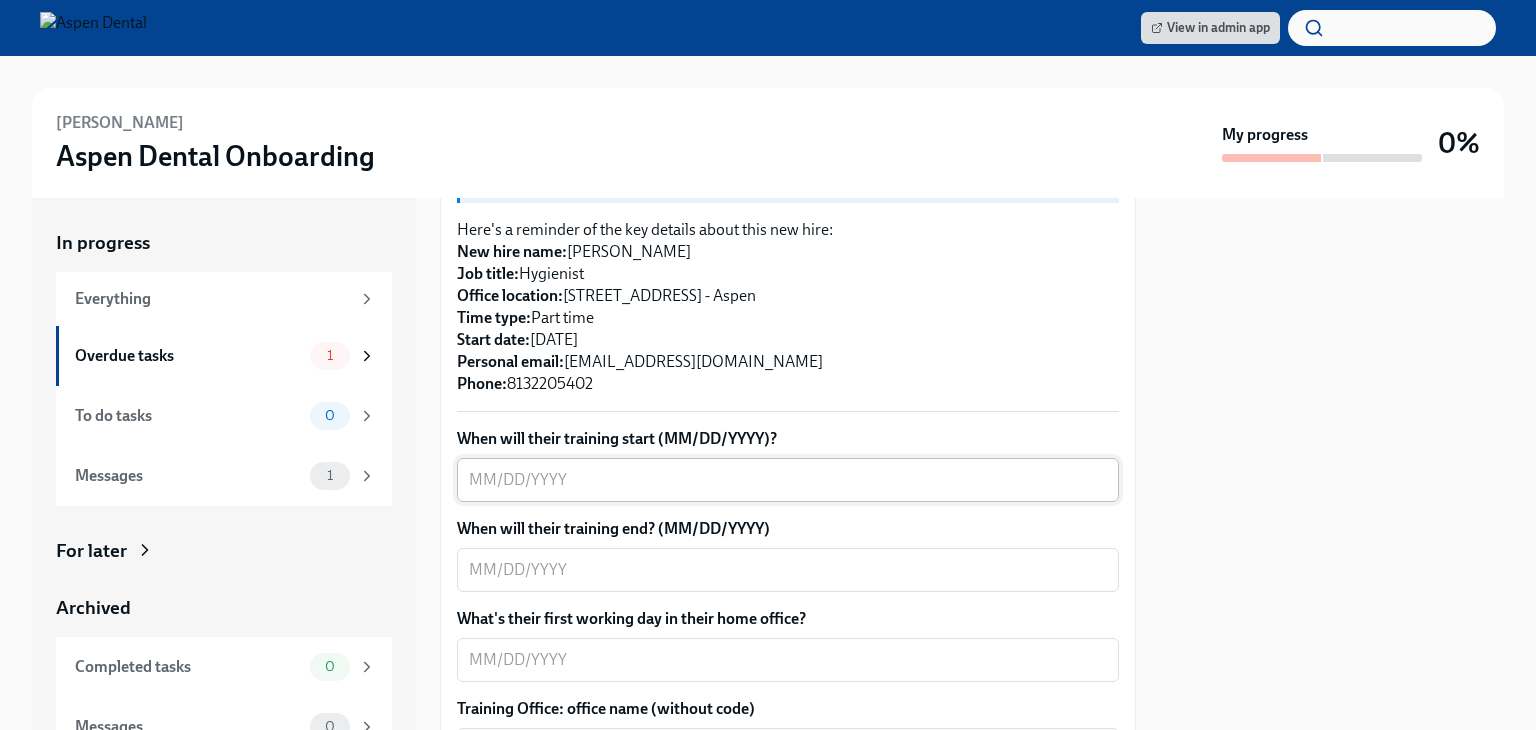 click on "When will their training start (MM/DD/YYYY)?" at bounding box center [788, 480] 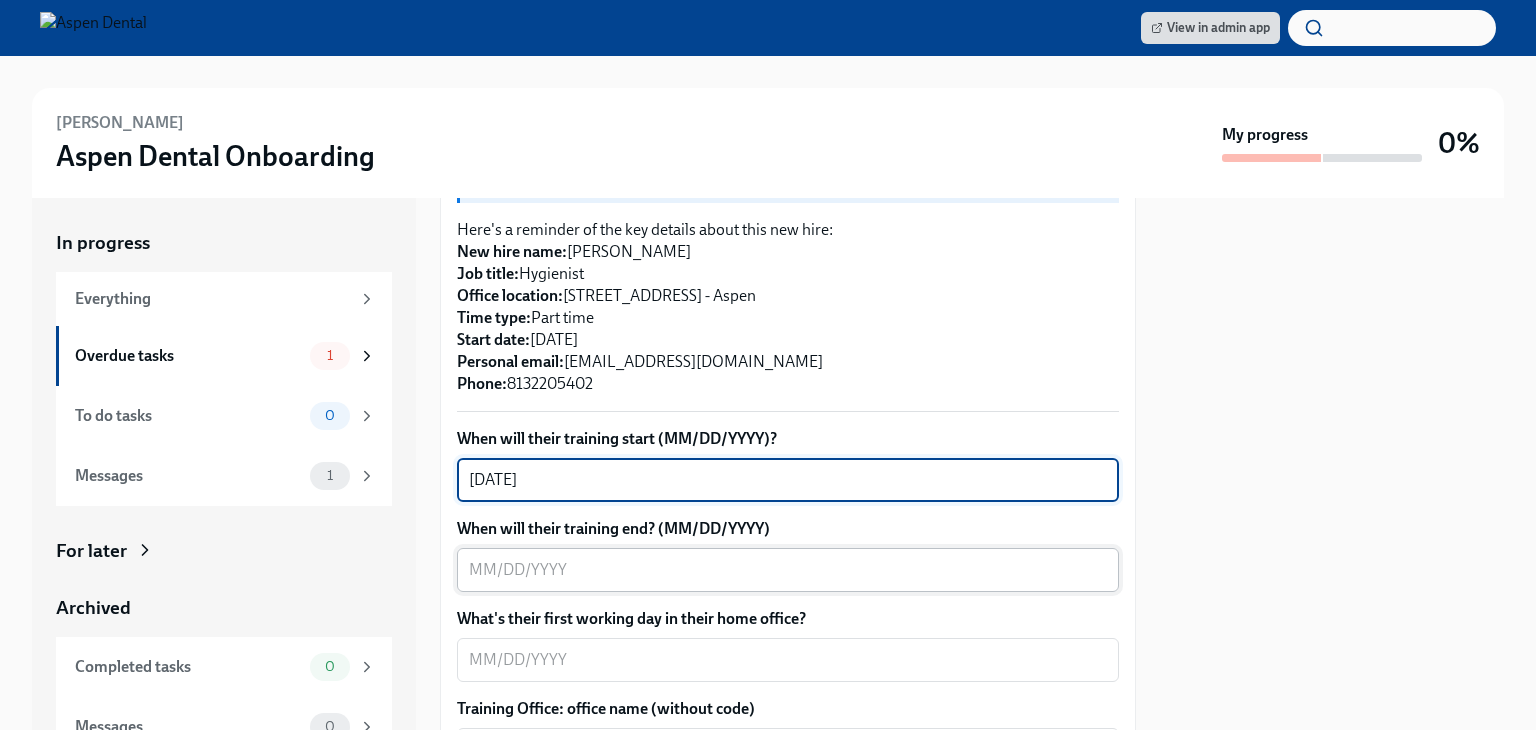 type on "07/21/2025" 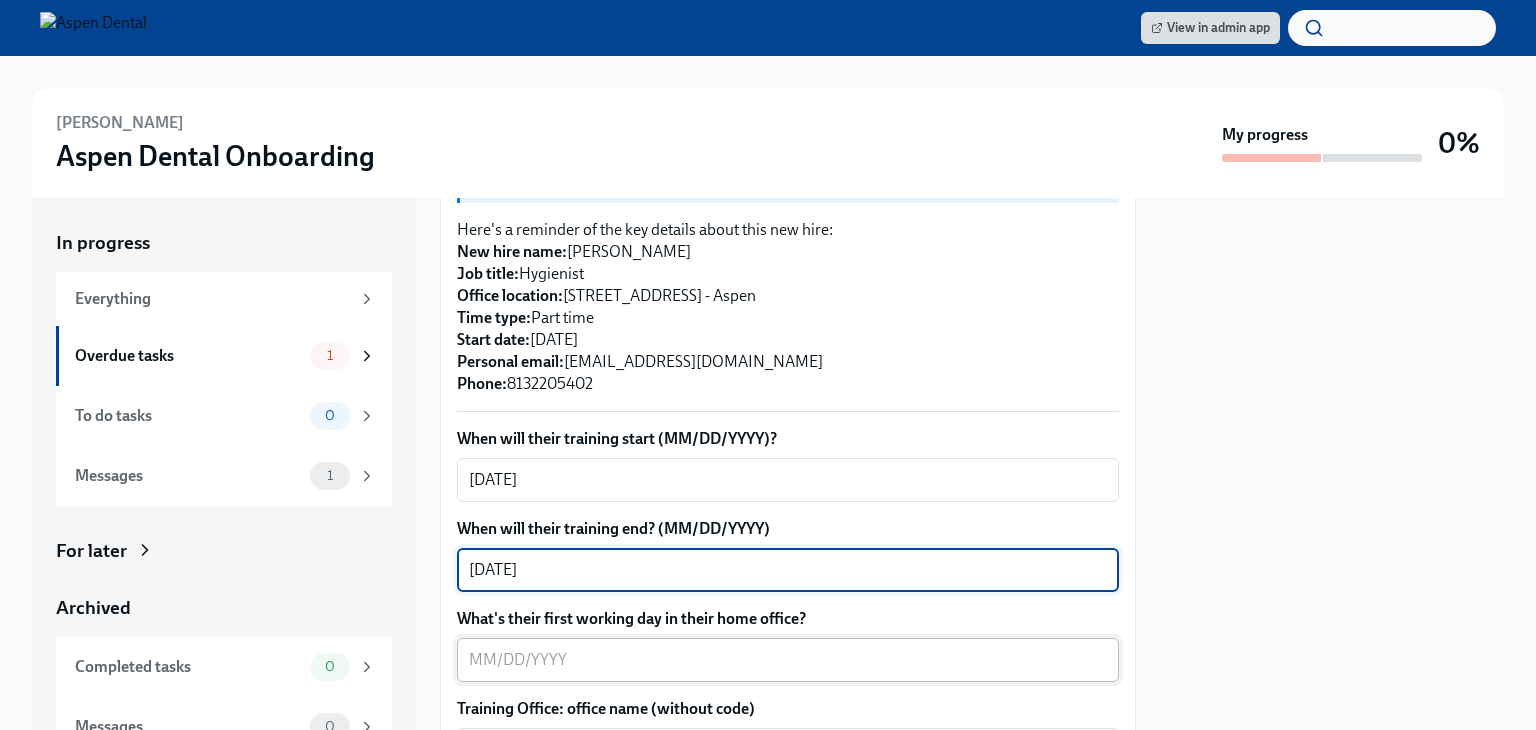type on "08/01/2025" 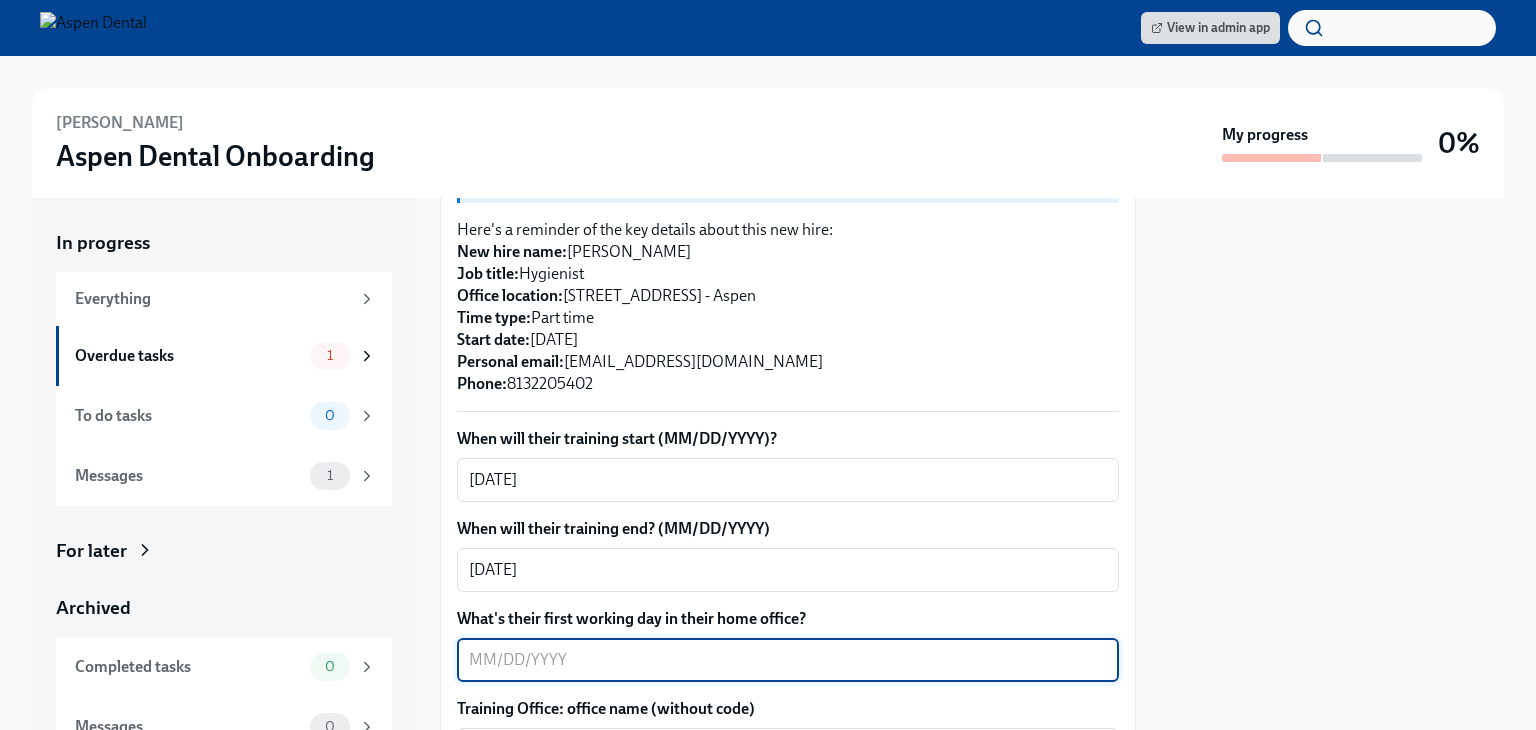 click on "What's their first working day in their home office?" at bounding box center (788, 660) 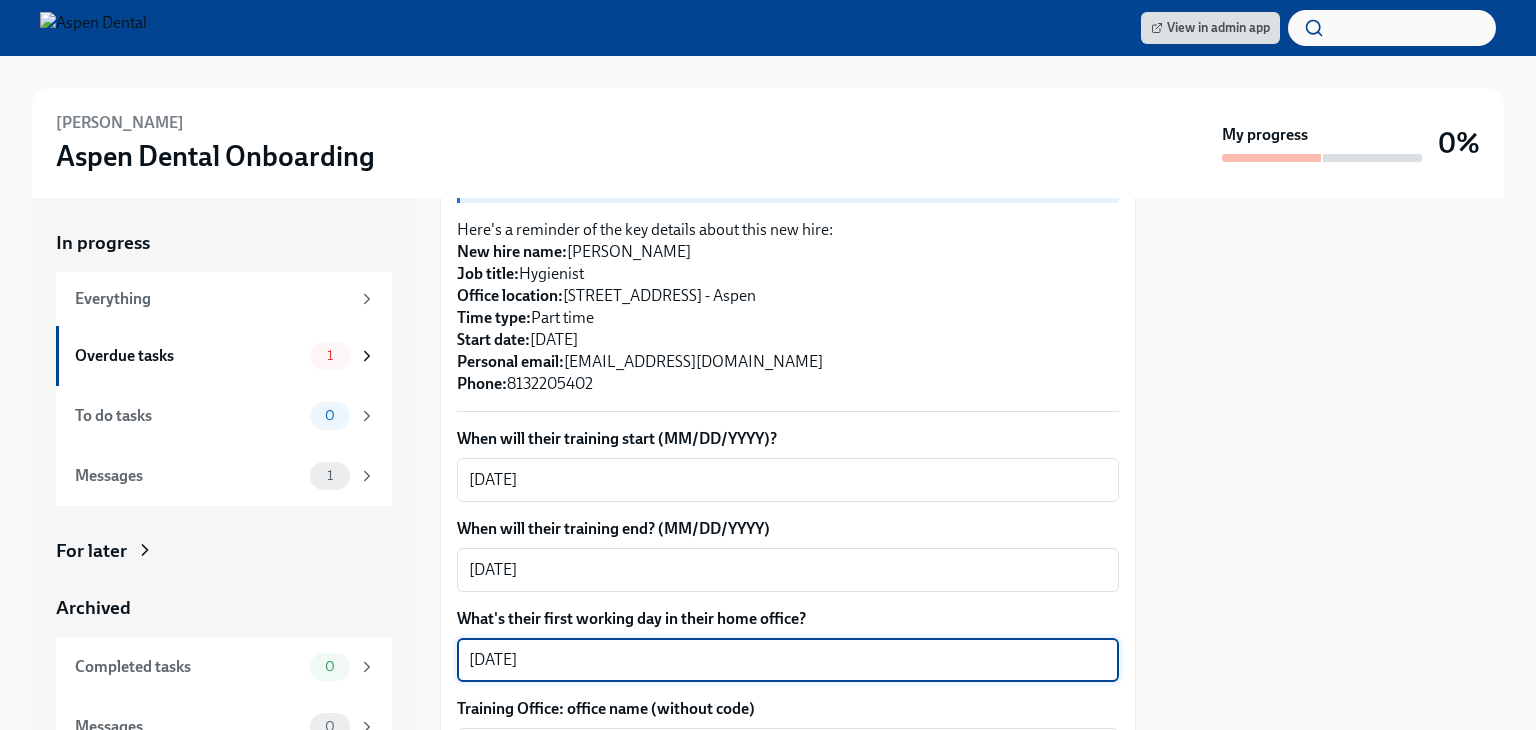click on "08/04/2025" at bounding box center (788, 660) 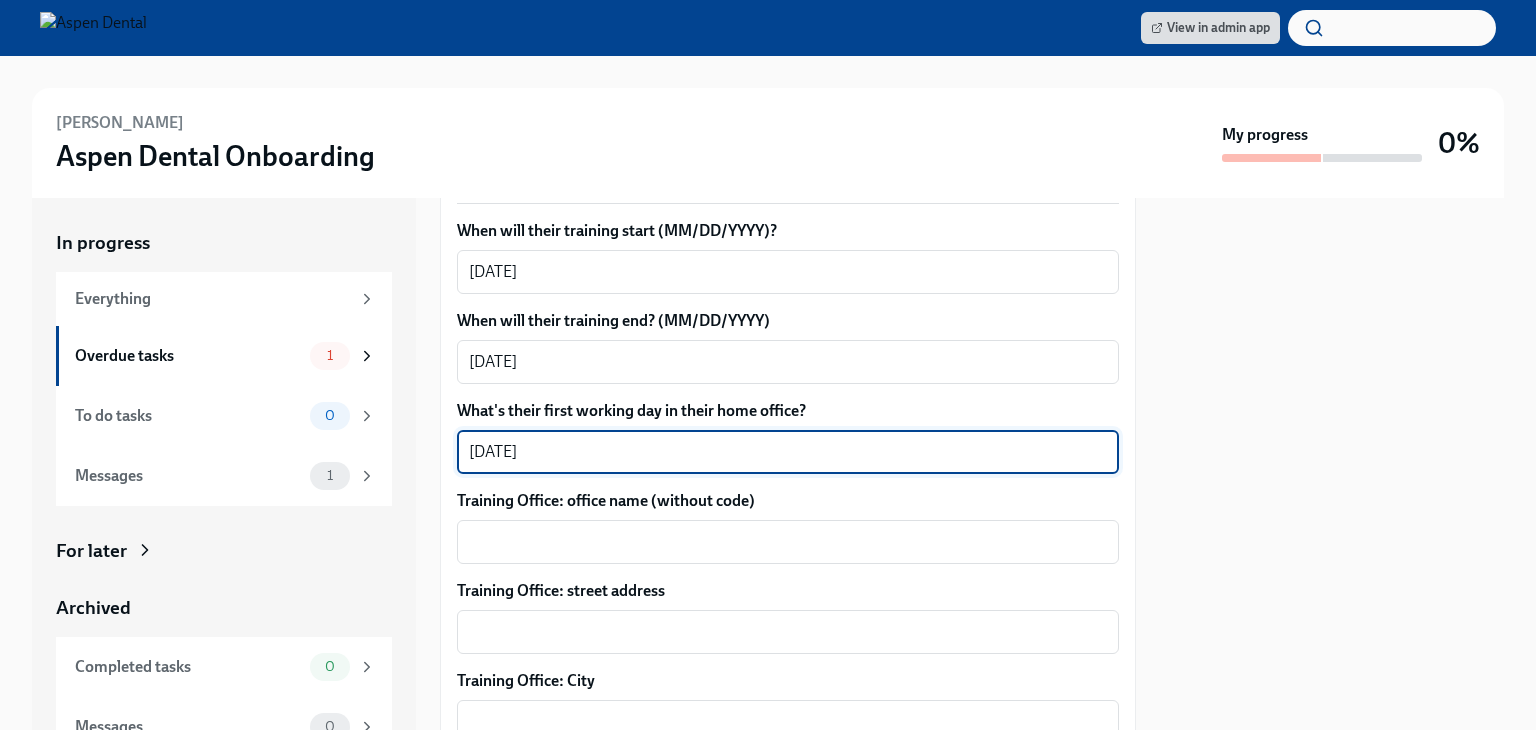 scroll, scrollTop: 676, scrollLeft: 0, axis: vertical 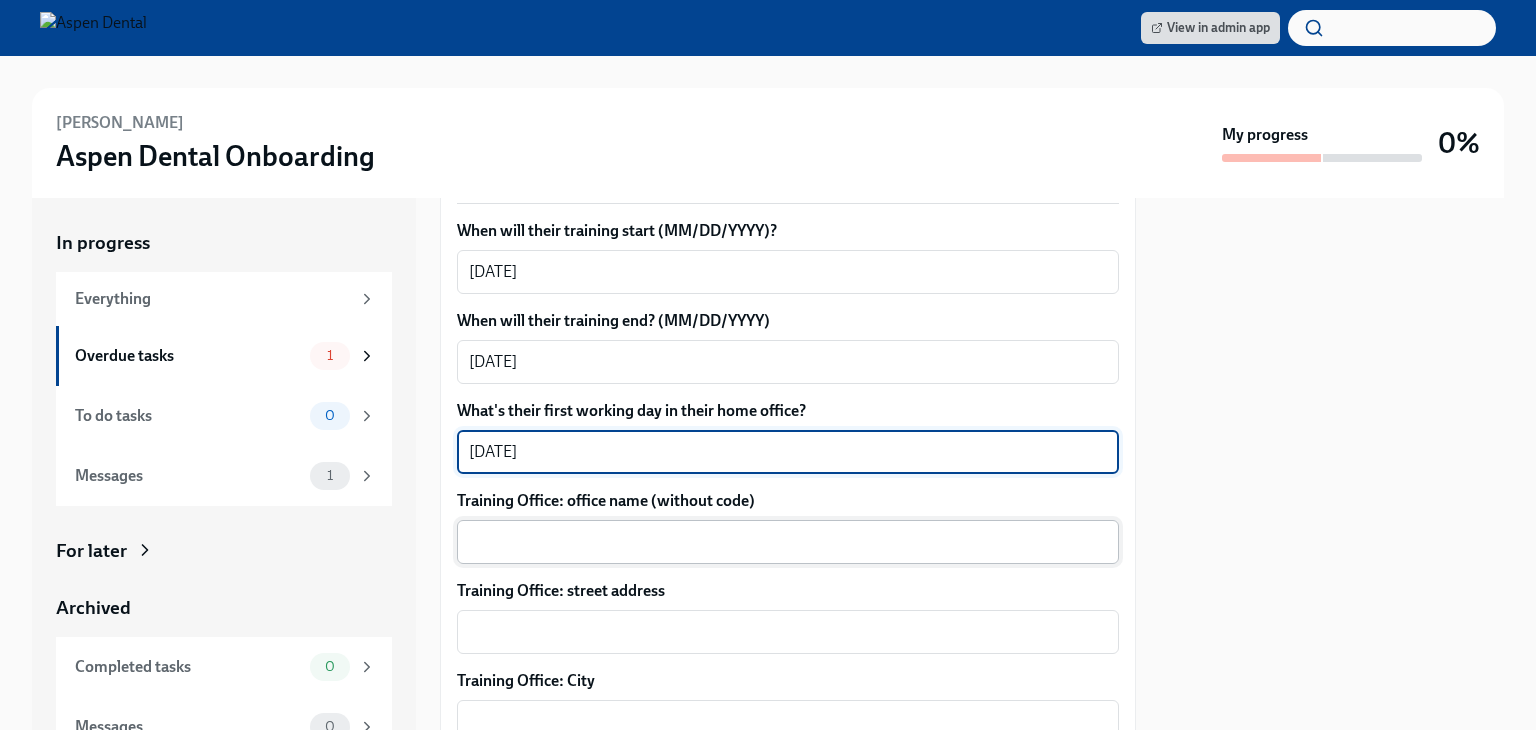 type on "08/05/2025" 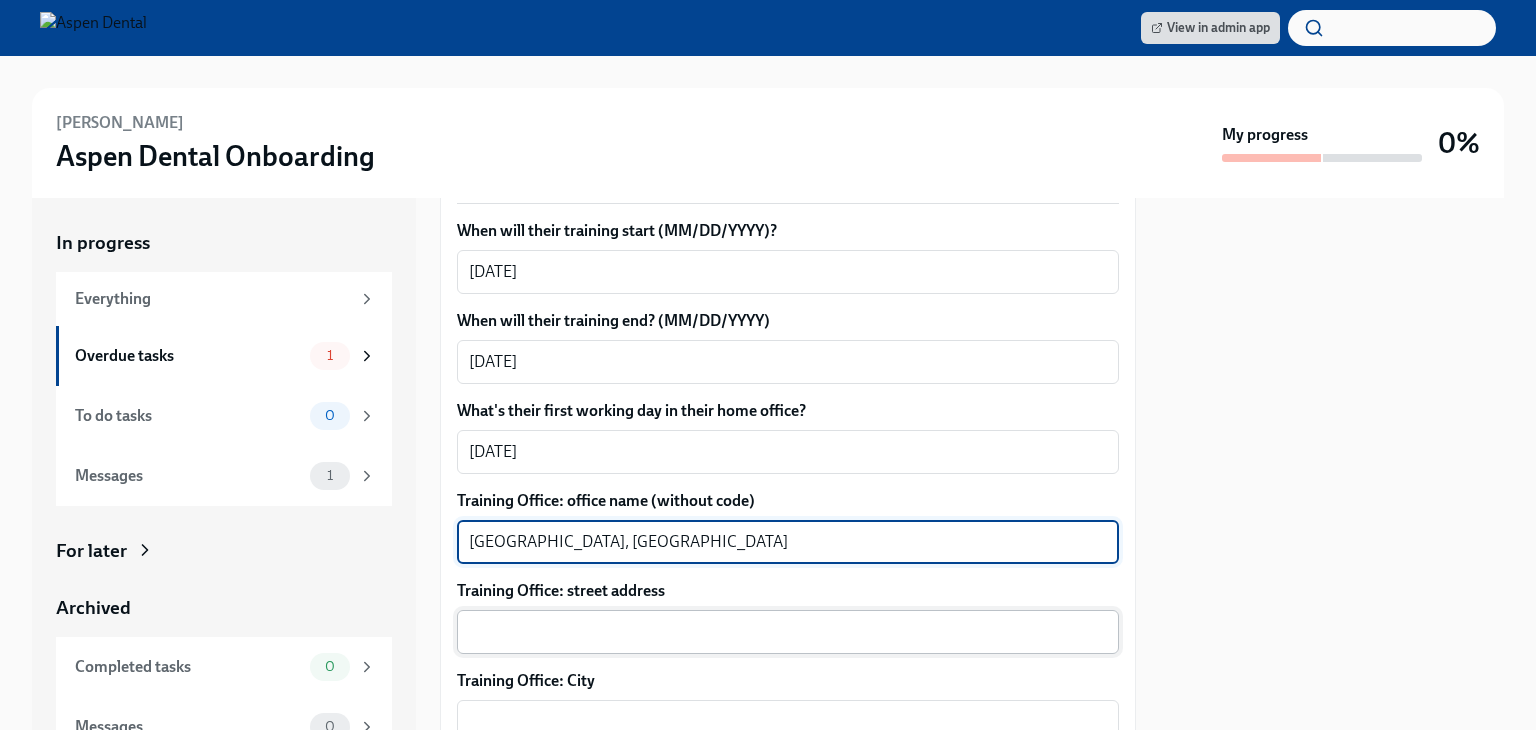 type on "Niceville, FL" 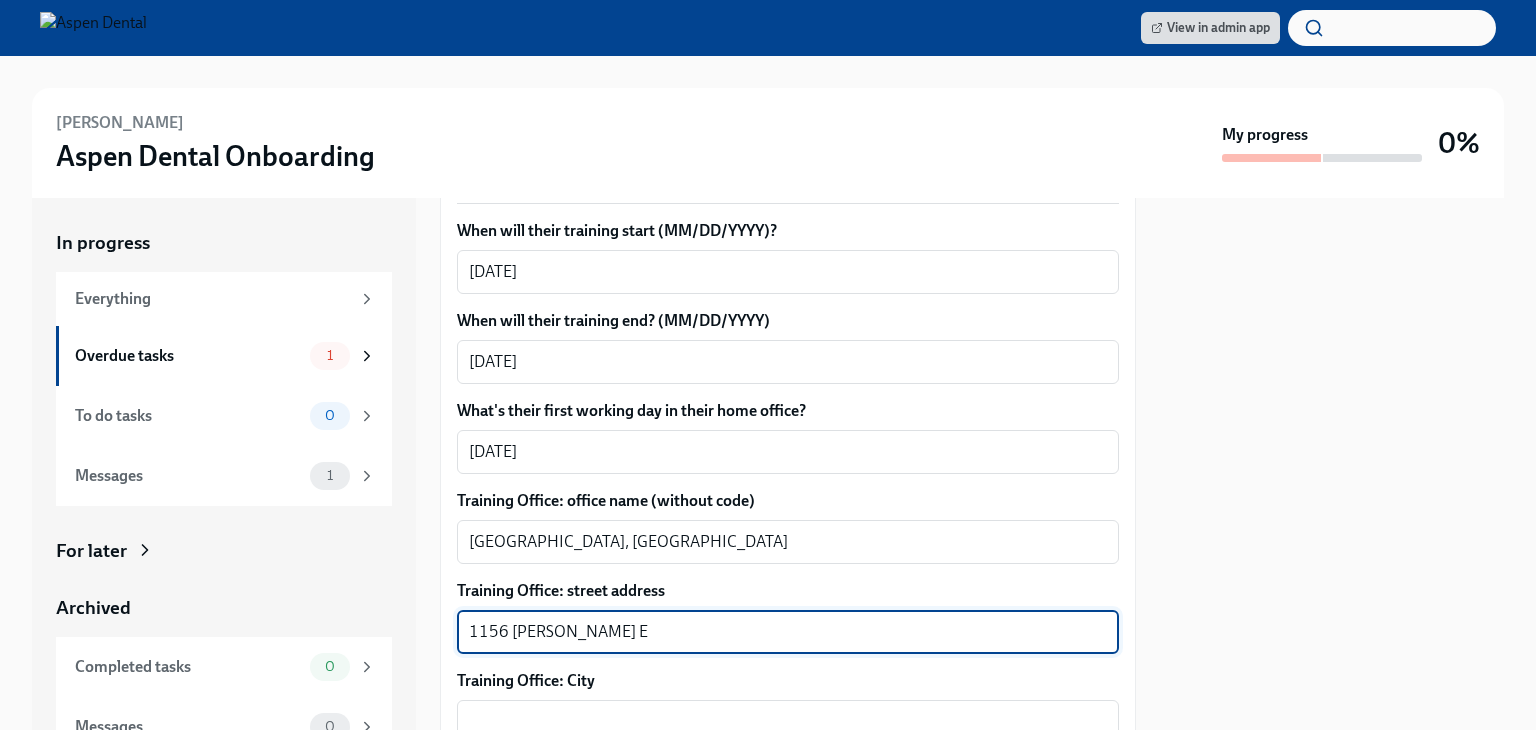 type on "1156 John Sims Pkwy E" 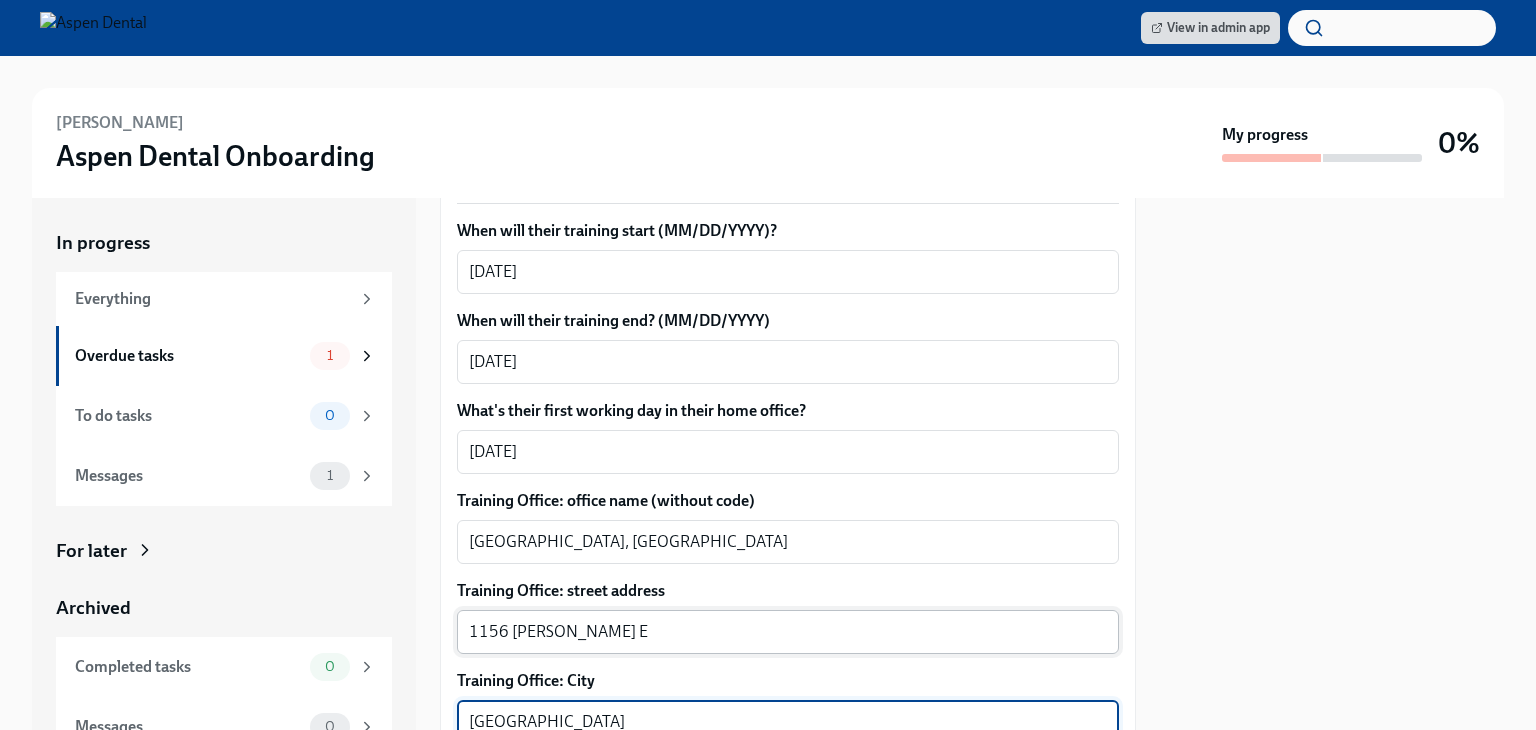 type on "Niceville" 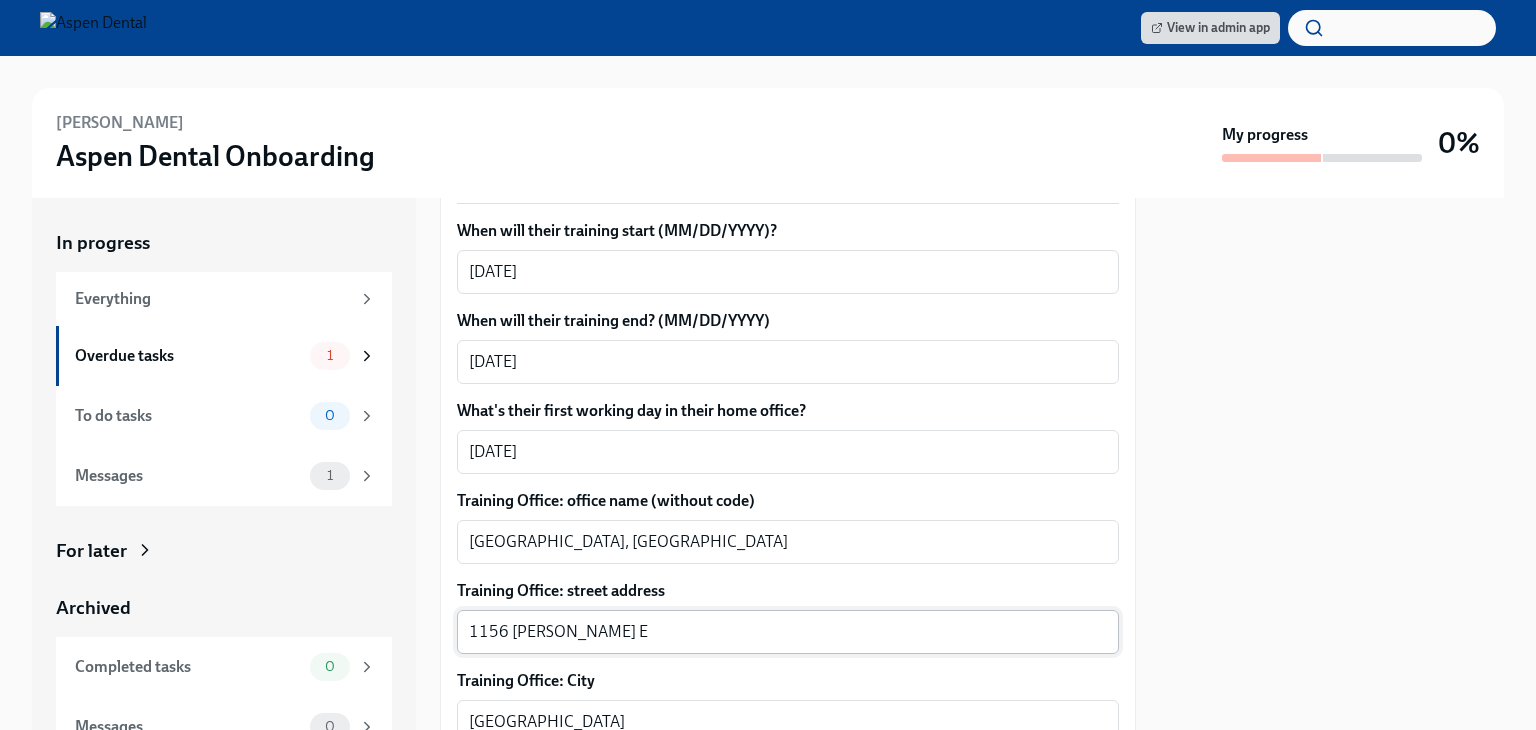 scroll, scrollTop: 1000, scrollLeft: 0, axis: vertical 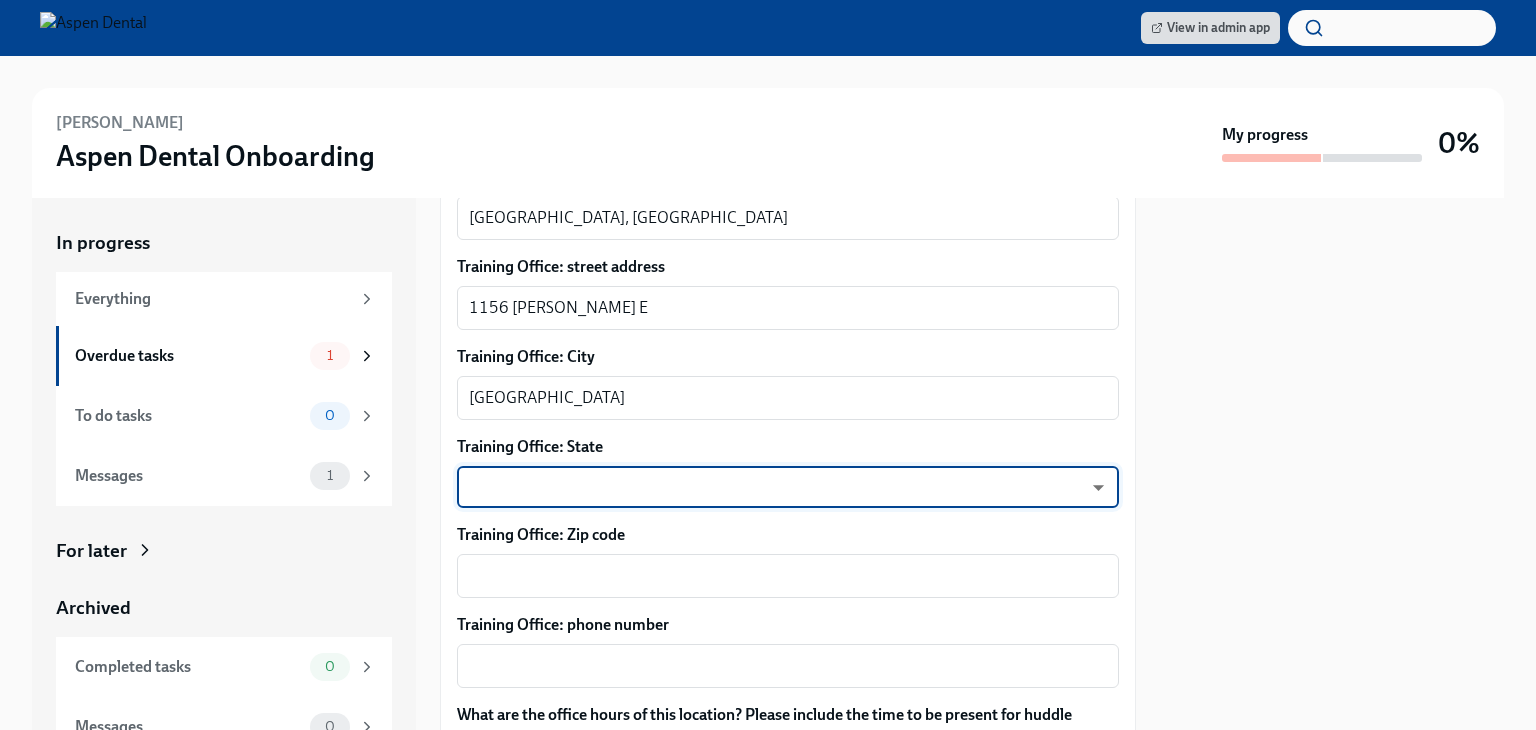 click on "View in admin app Katrina Keyser Aspen Dental Onboarding My progress 0% In progress Everything Overdue tasks 1 To do tasks 0 Messages 1 For later Archived Completed tasks 0 Messages 0 Confirm training details for Katrina Keyser Overdue Due  7 days ago Preparing for Katrina Keyser's start (07/17/2025, 3176 Gulf Breeze, FL - Aspen) Dear Kimberly,
This is a friendly reminder that Katrina Keyser will be starting work shortly as a H... Please provide a few extra details so we can
tailor the info Dado sends Katrina about their training
order their new hire kit to be delivered to the right place
The training details are scheduled to be sent to Katrina 1 week before their startdate. Please provide the info requested below ahead of that point. Here's a reminder of the key details about this new hire:
New hire name:  Katrina Keyser
Job title:  Hygienist
Office location:  3176 Gulf Breeze, FL - Aspen
Time type:  Part time
Start date:  07/17/2025
Personal email:  kkeyser@rocketmail.com" at bounding box center [768, 365] 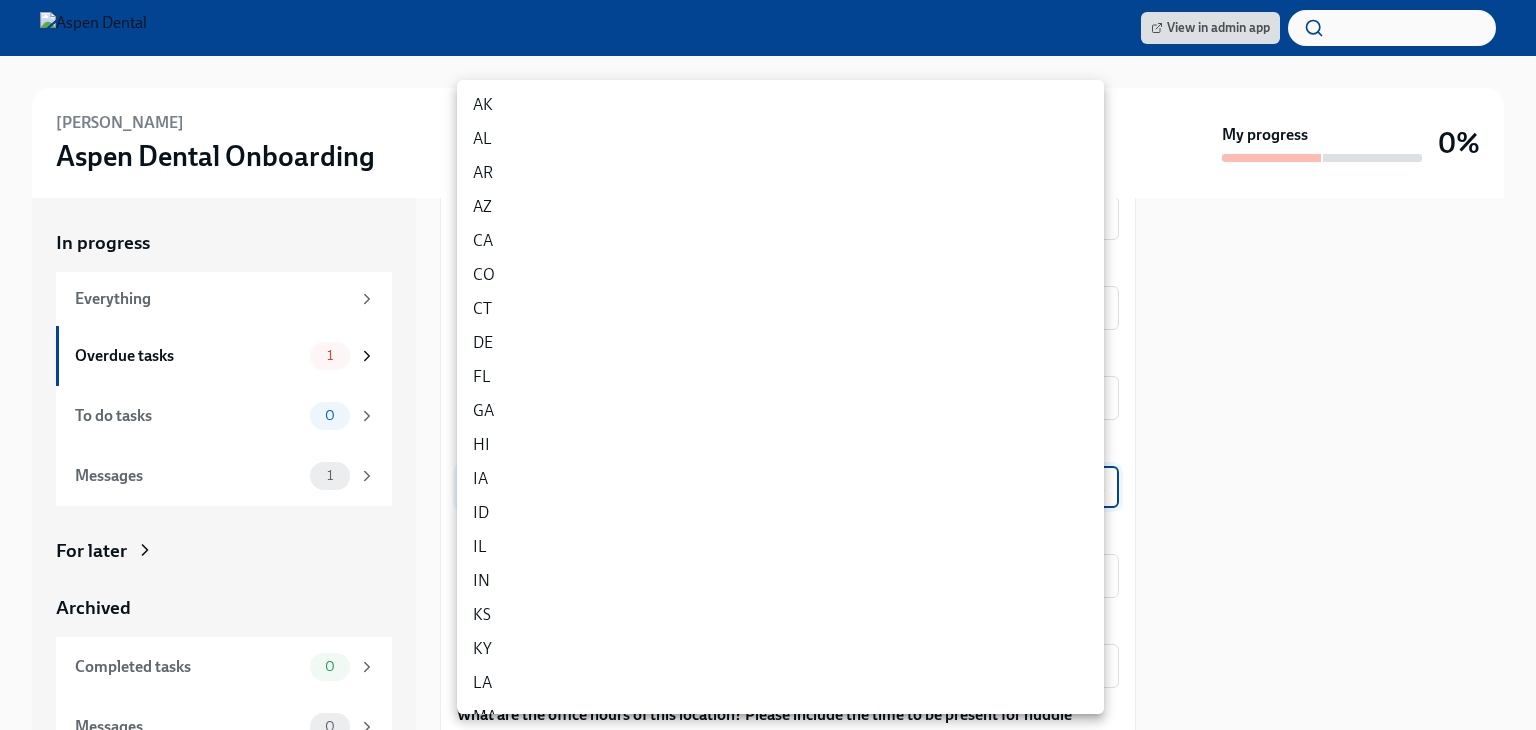 click on "FL" at bounding box center [780, 377] 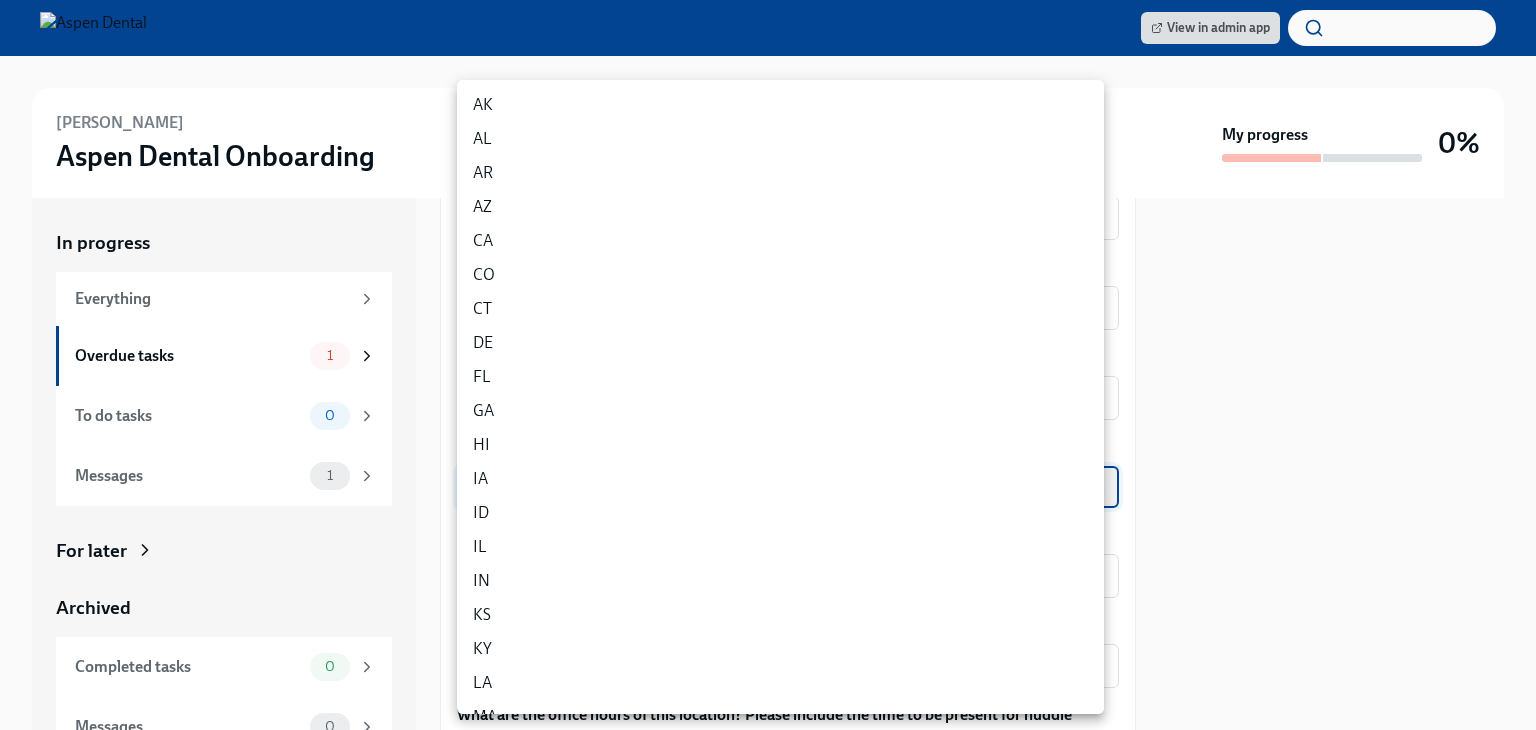 type on "p9EpWNeCF" 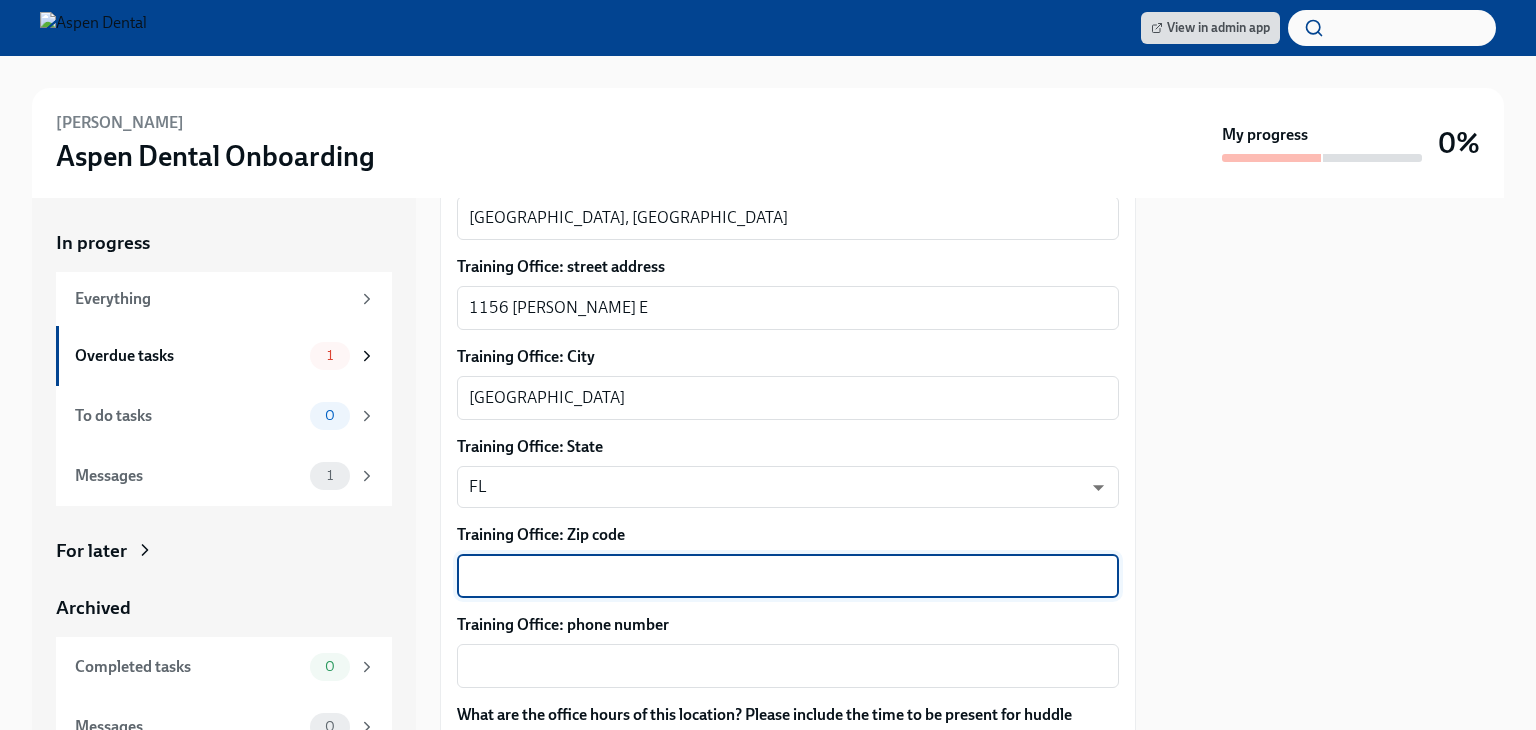 click on "Training Office: Zip code" at bounding box center [788, 576] 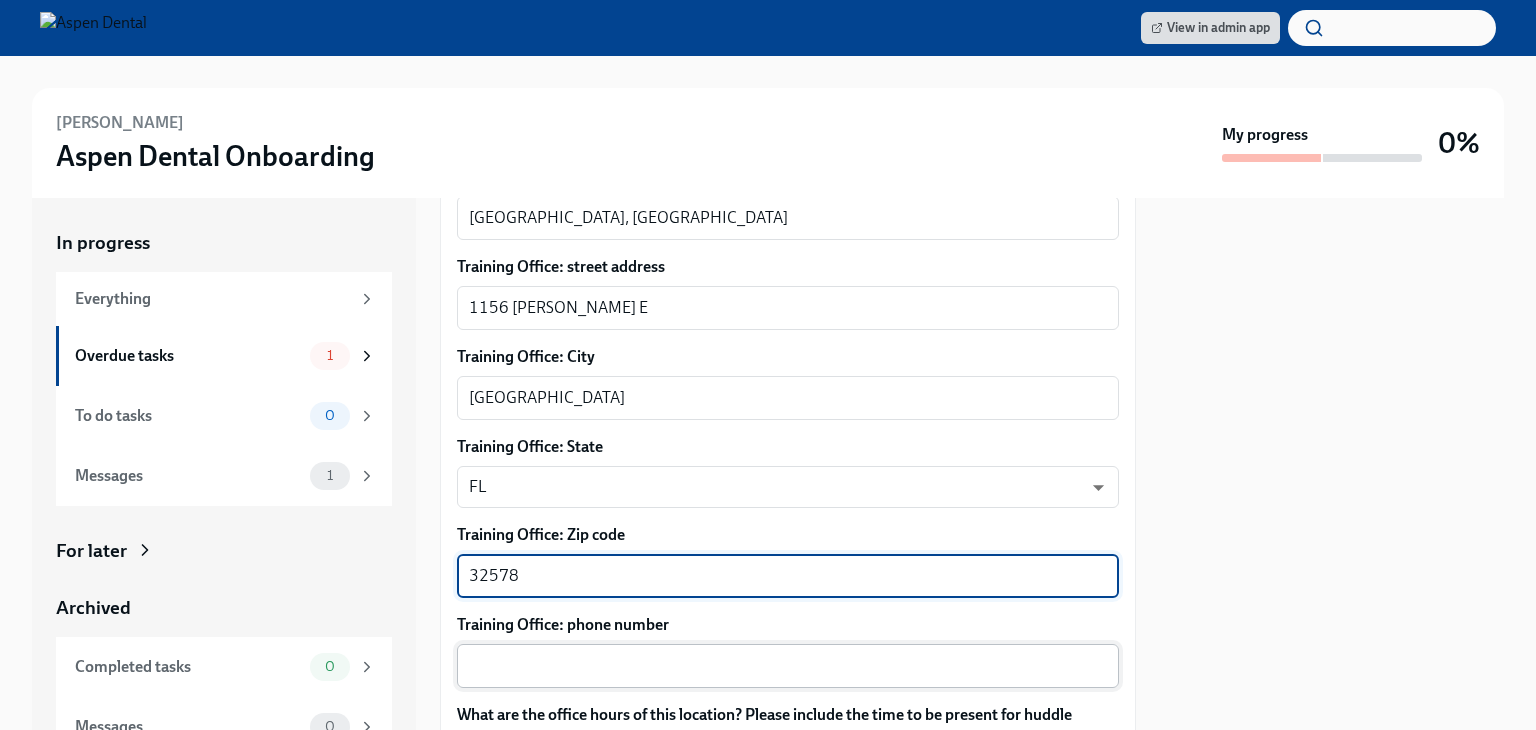 type on "32578" 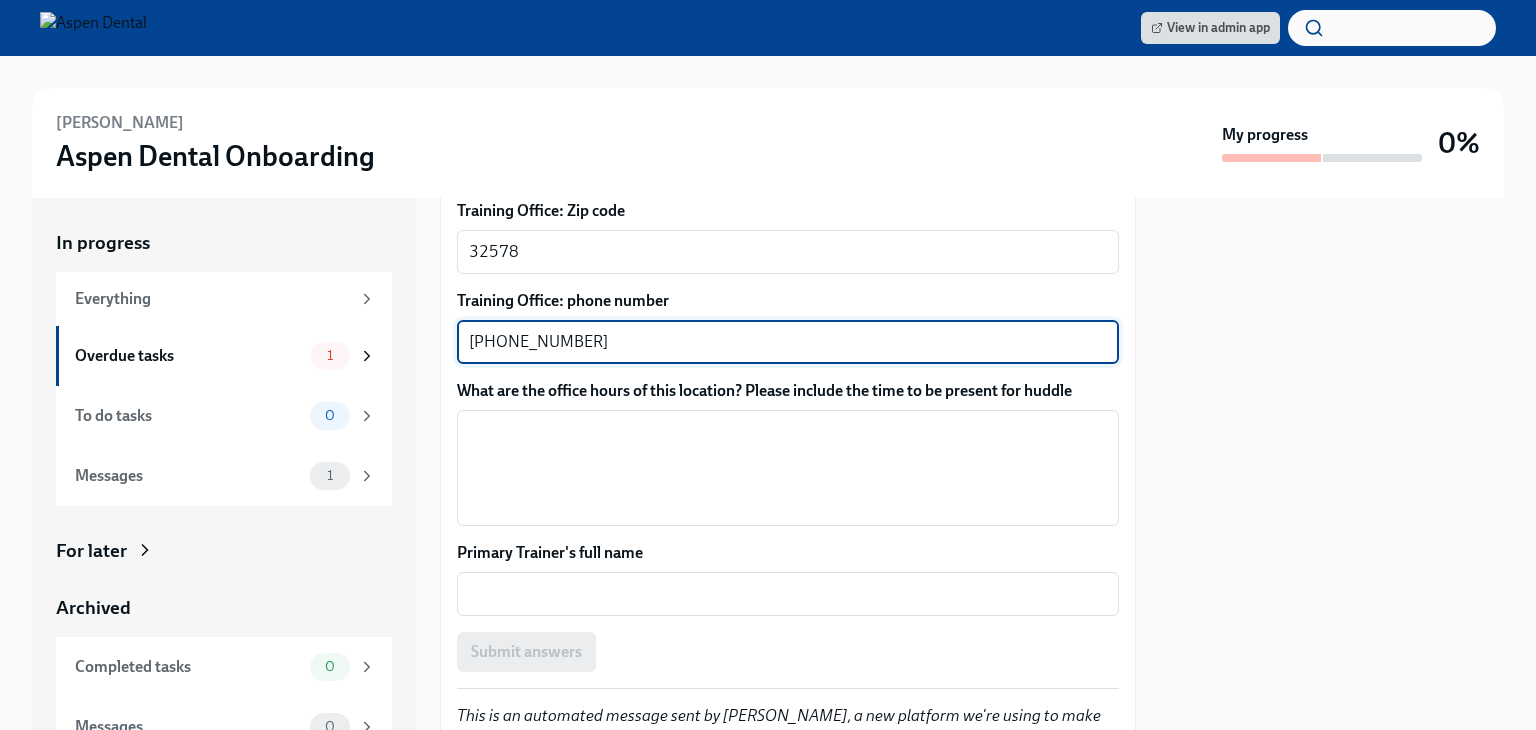 scroll, scrollTop: 1324, scrollLeft: 0, axis: vertical 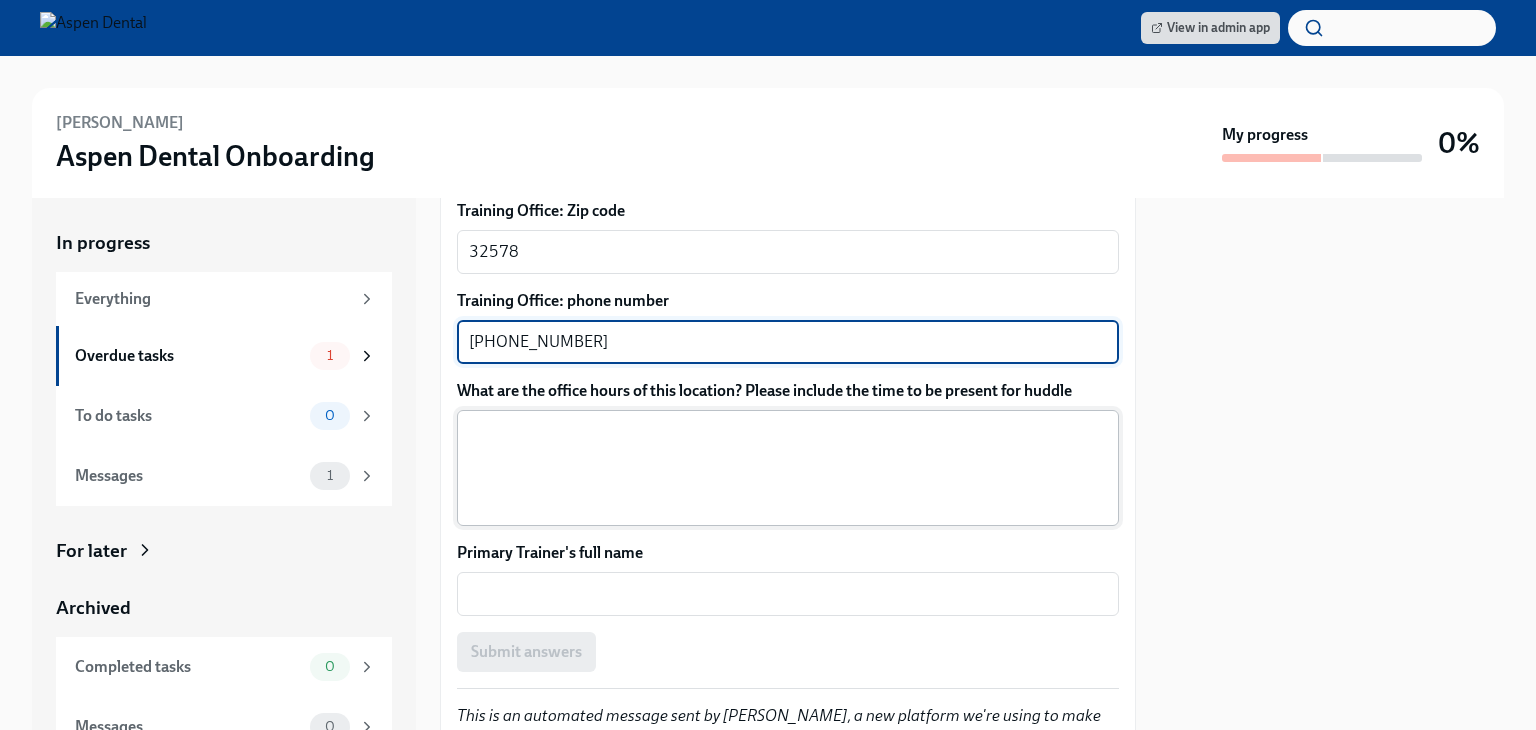 type on "1-850-252-1696" 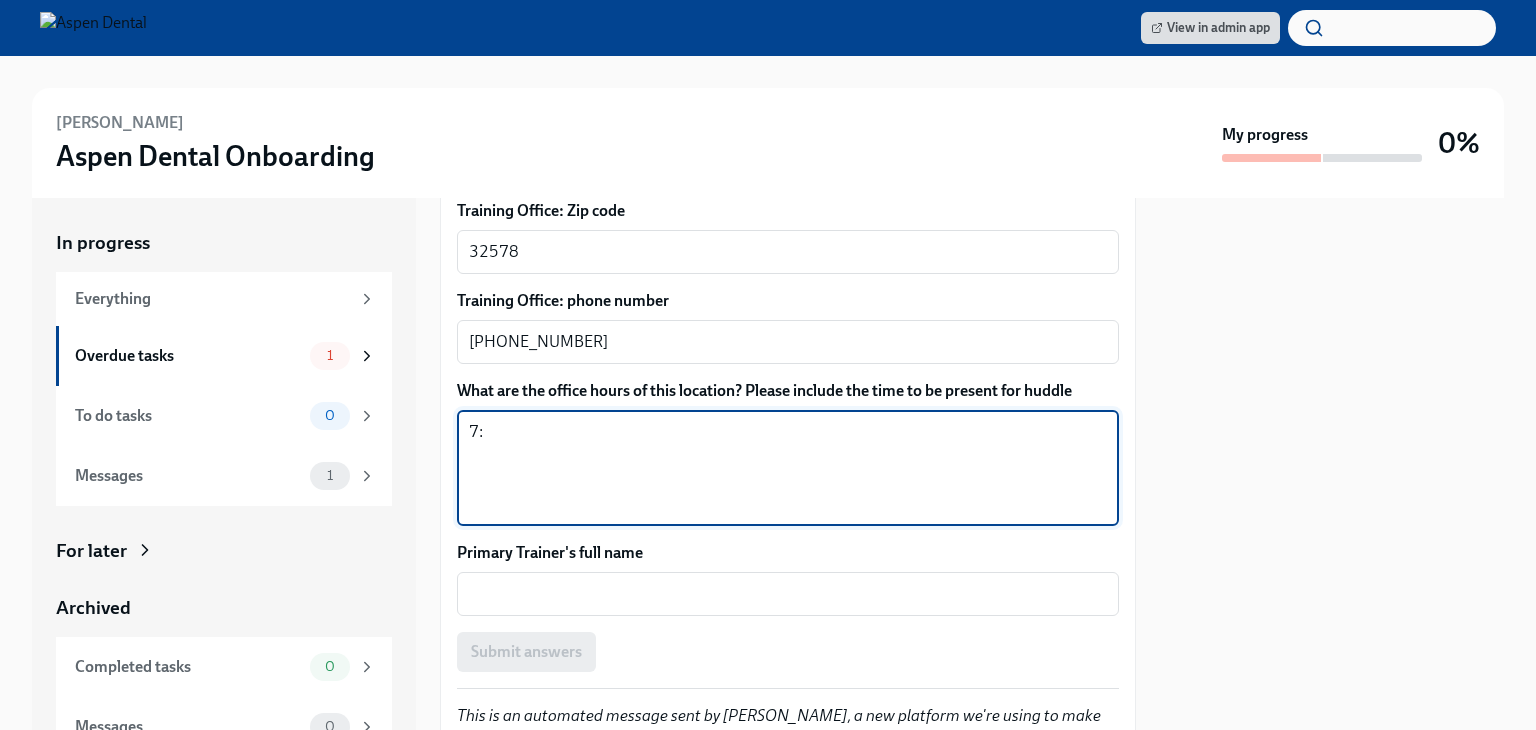 type on "7" 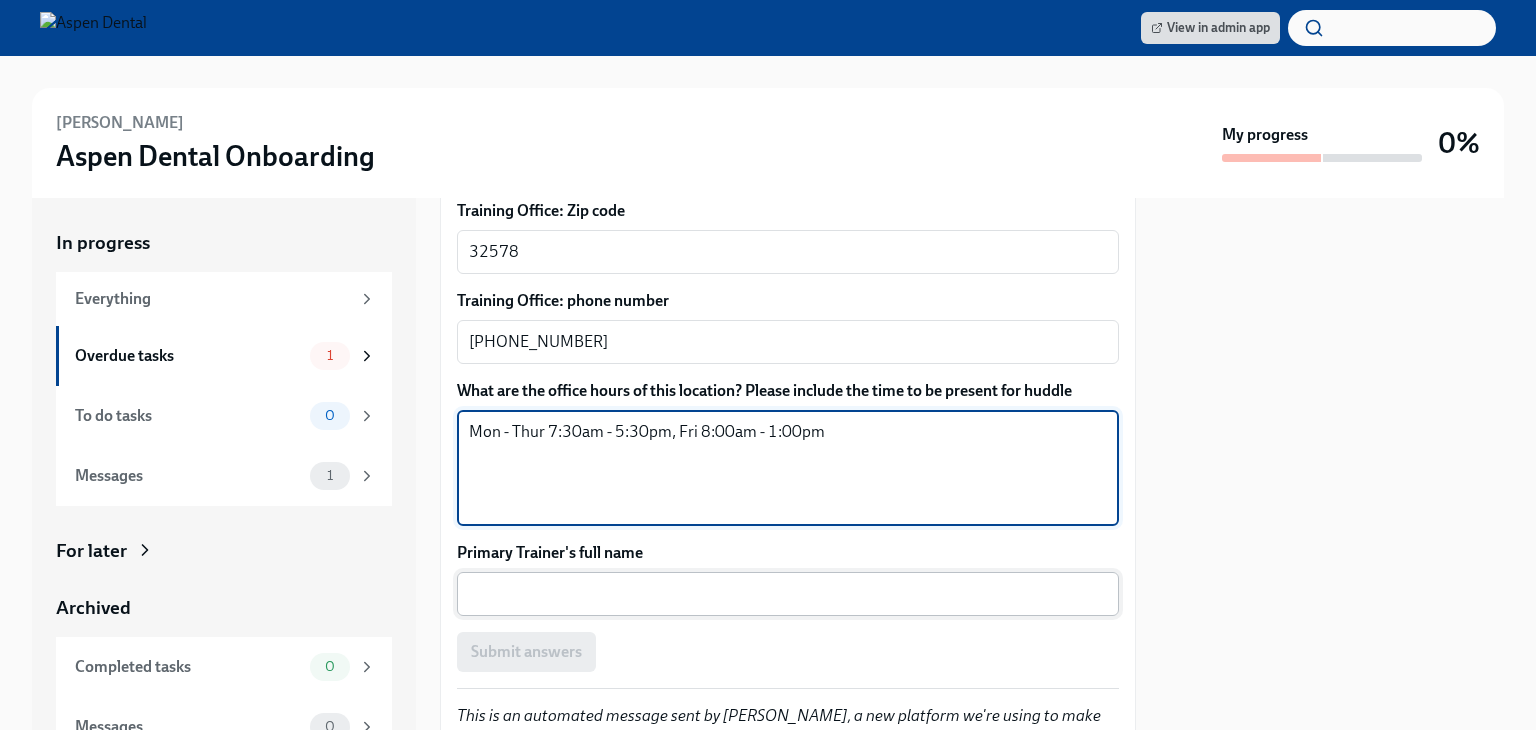 type on "Mon - Thur 7:30am - 5:30pm, Fri 8:00am - 1:00pm" 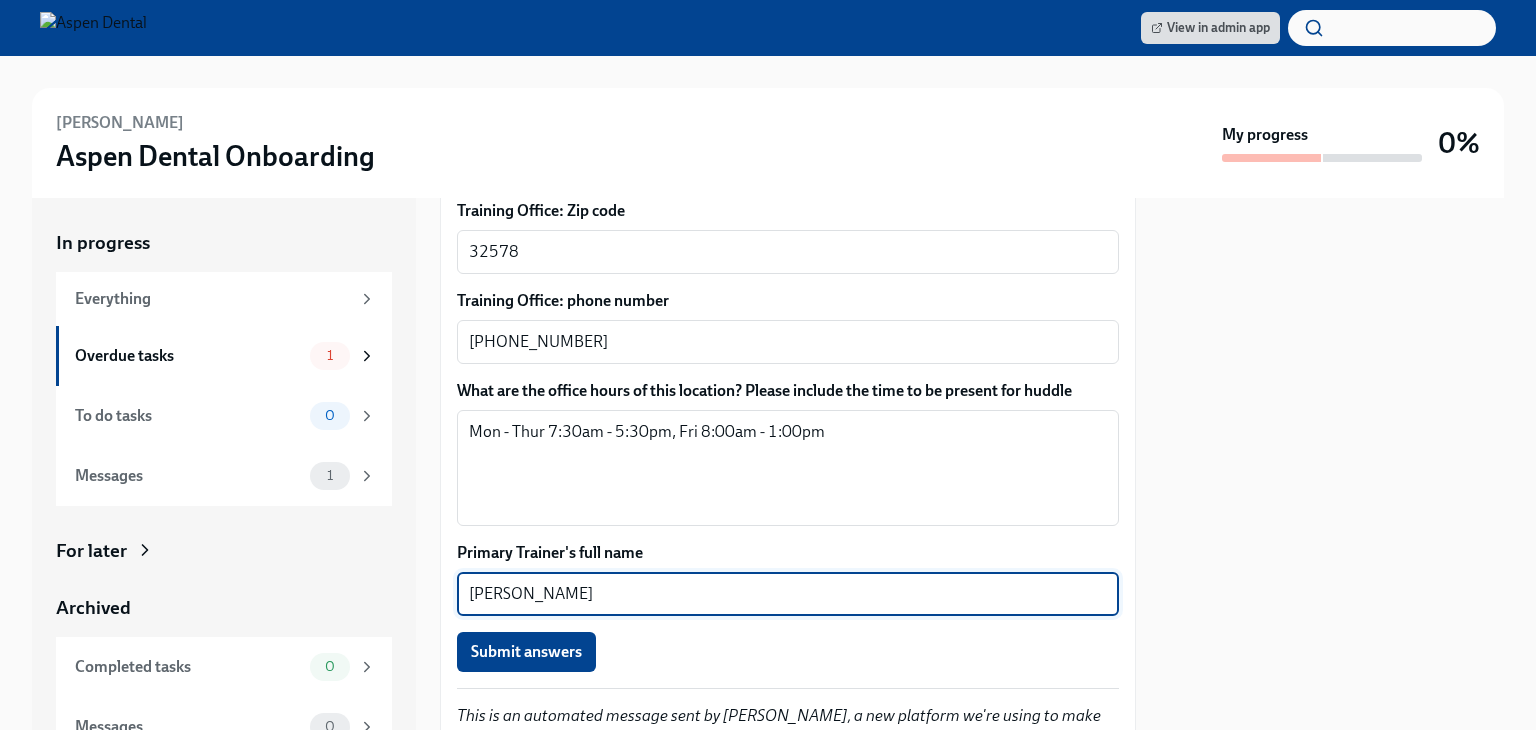 scroll, scrollTop: 1423, scrollLeft: 0, axis: vertical 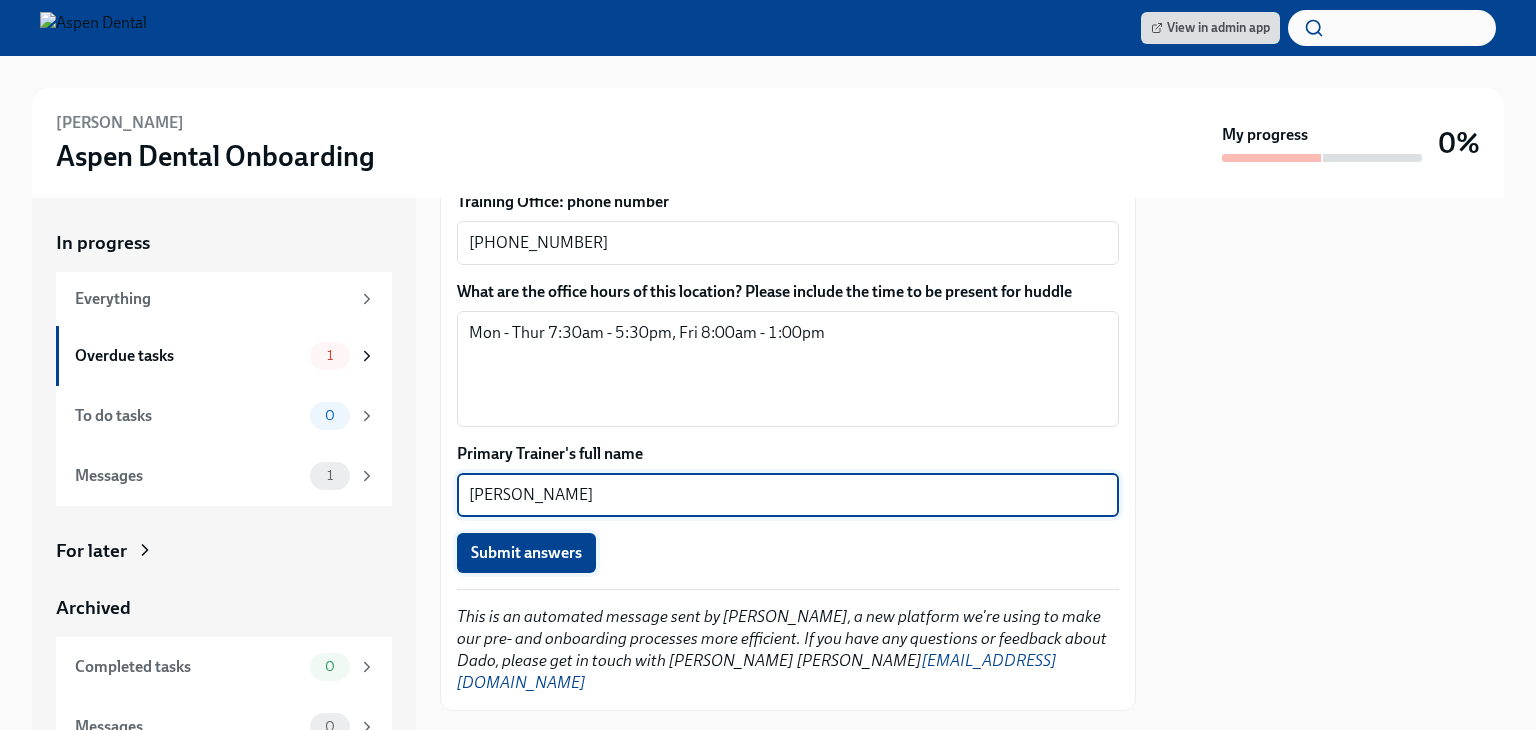 type on "Lisa Gale" 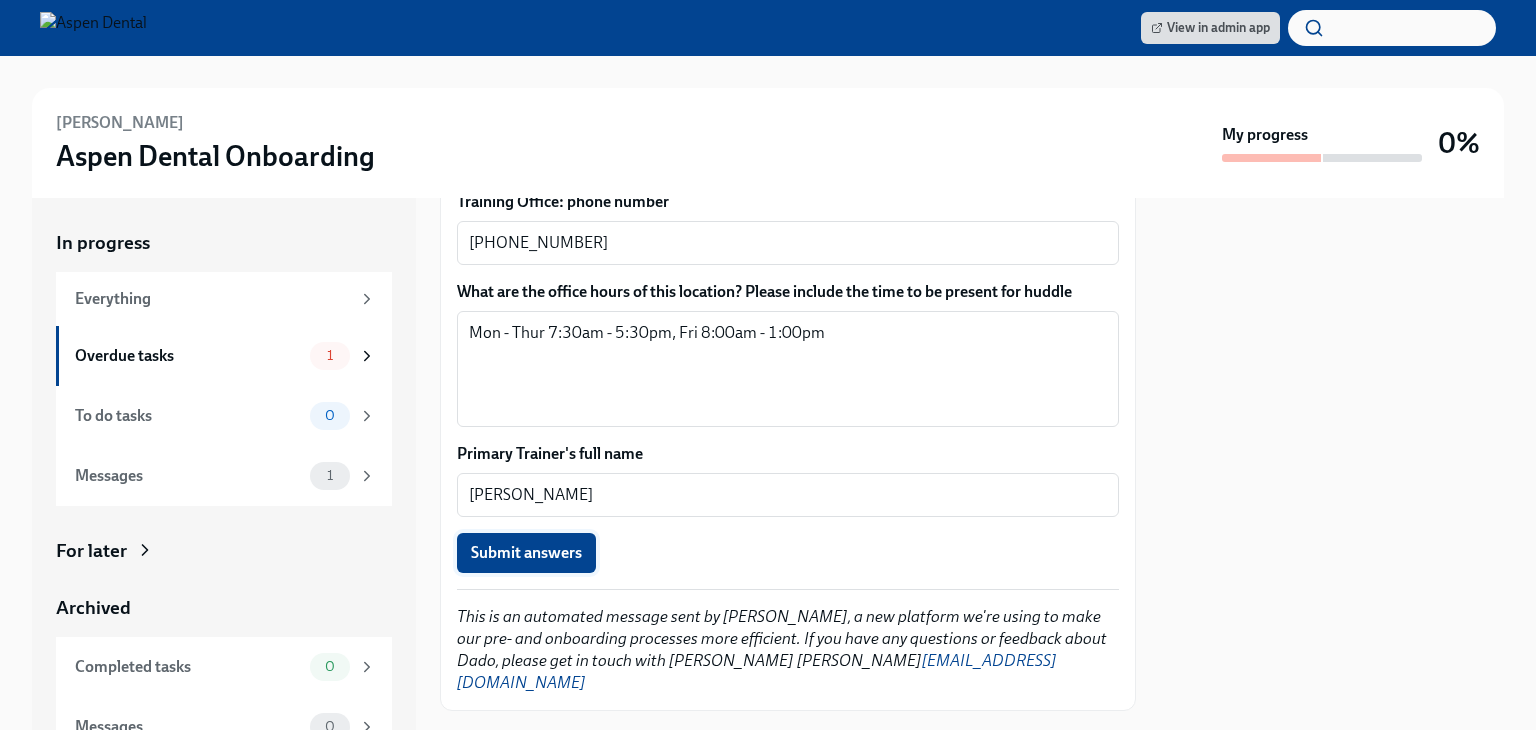 click on "Submit answers" at bounding box center [526, 553] 